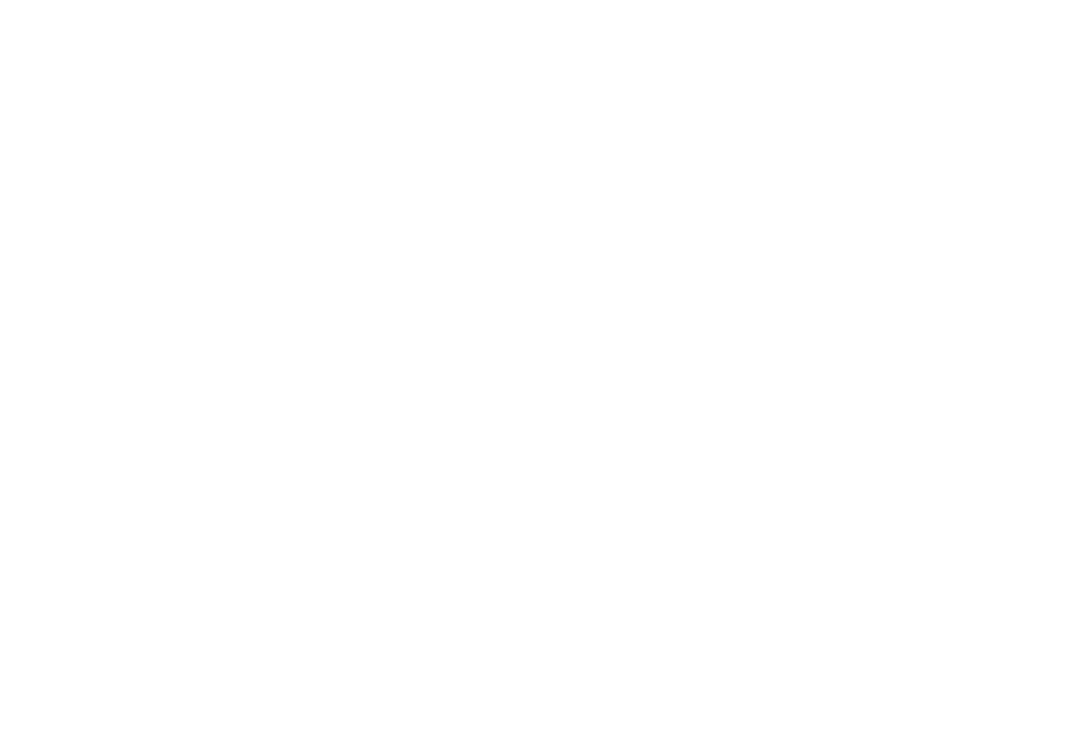 scroll, scrollTop: 0, scrollLeft: 0, axis: both 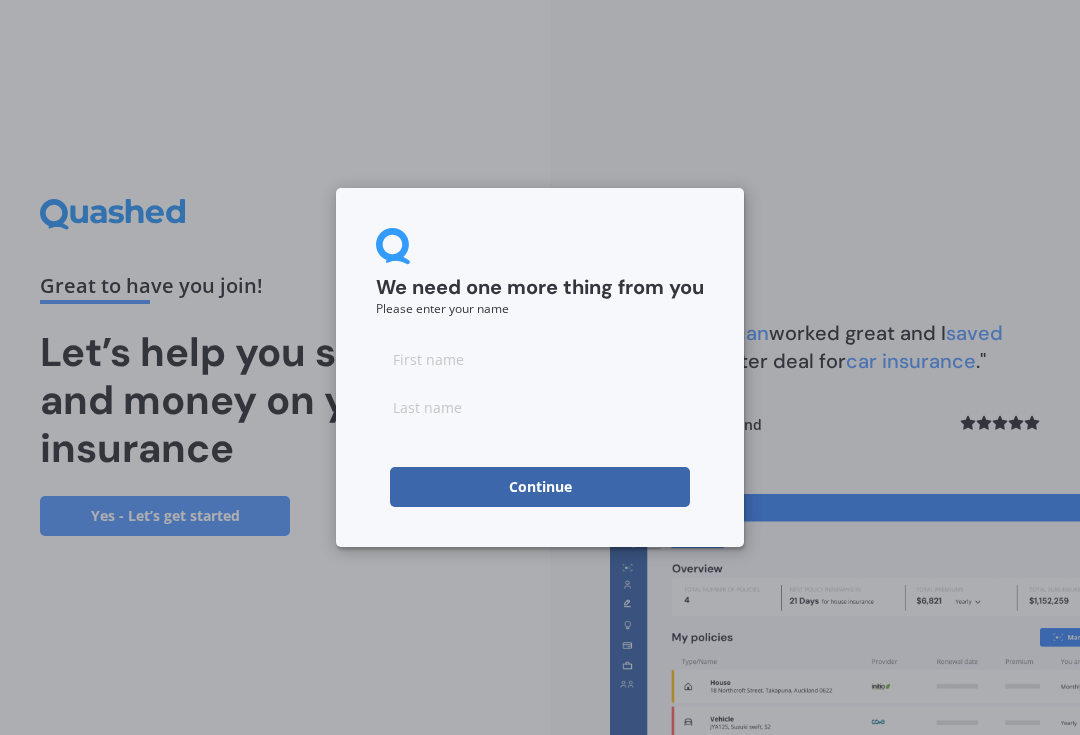 click on "Continue" at bounding box center [540, 487] 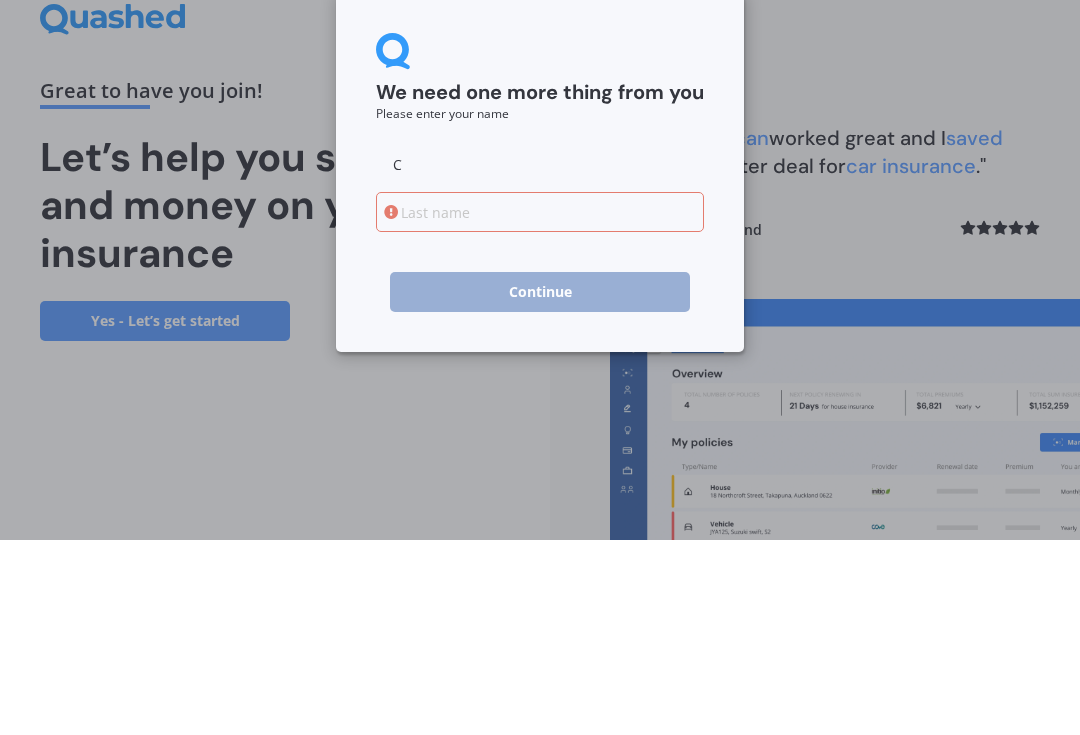 type on "C" 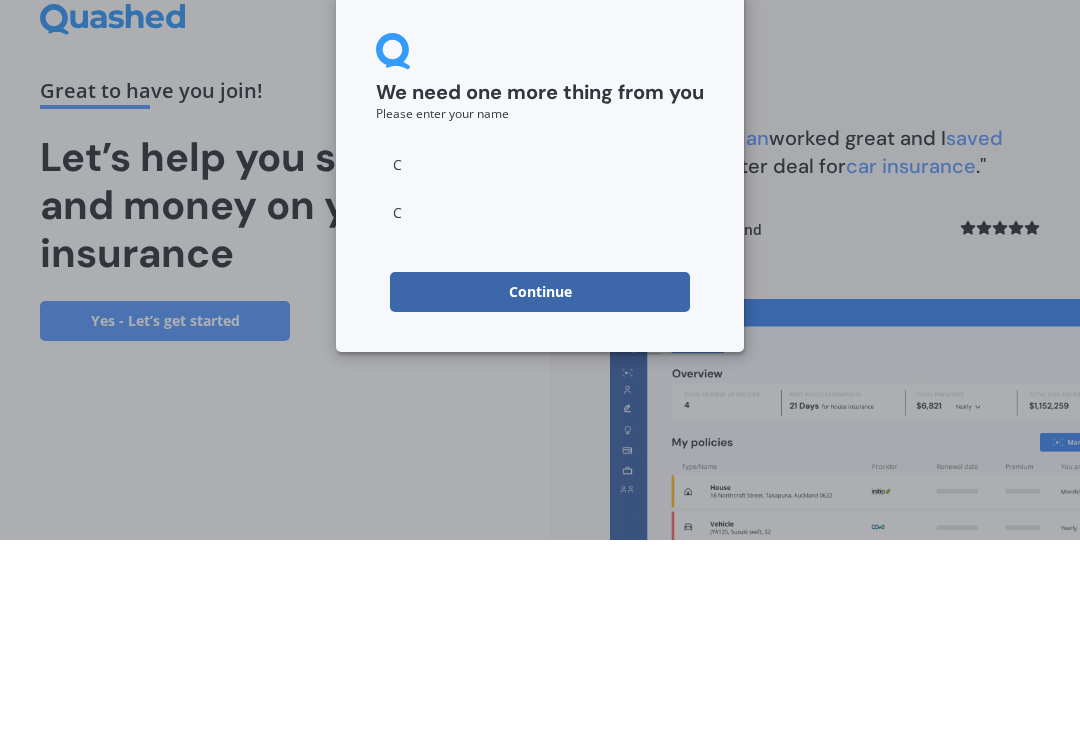 click on "Continue" at bounding box center [540, 487] 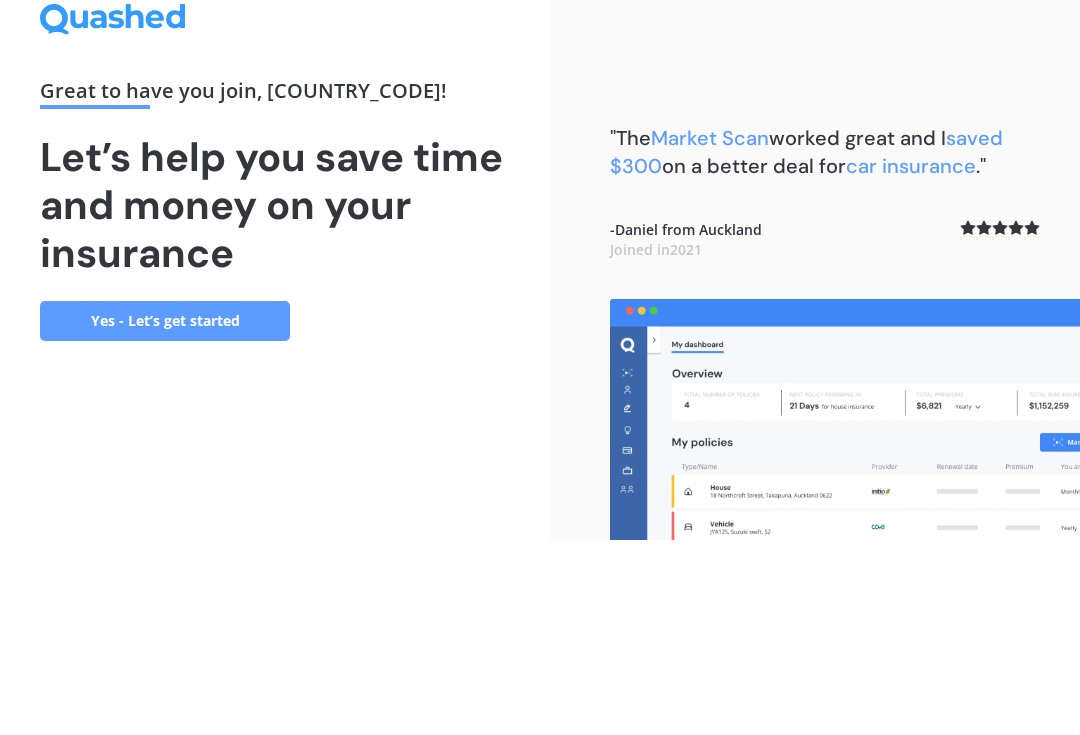 scroll, scrollTop: 36, scrollLeft: 0, axis: vertical 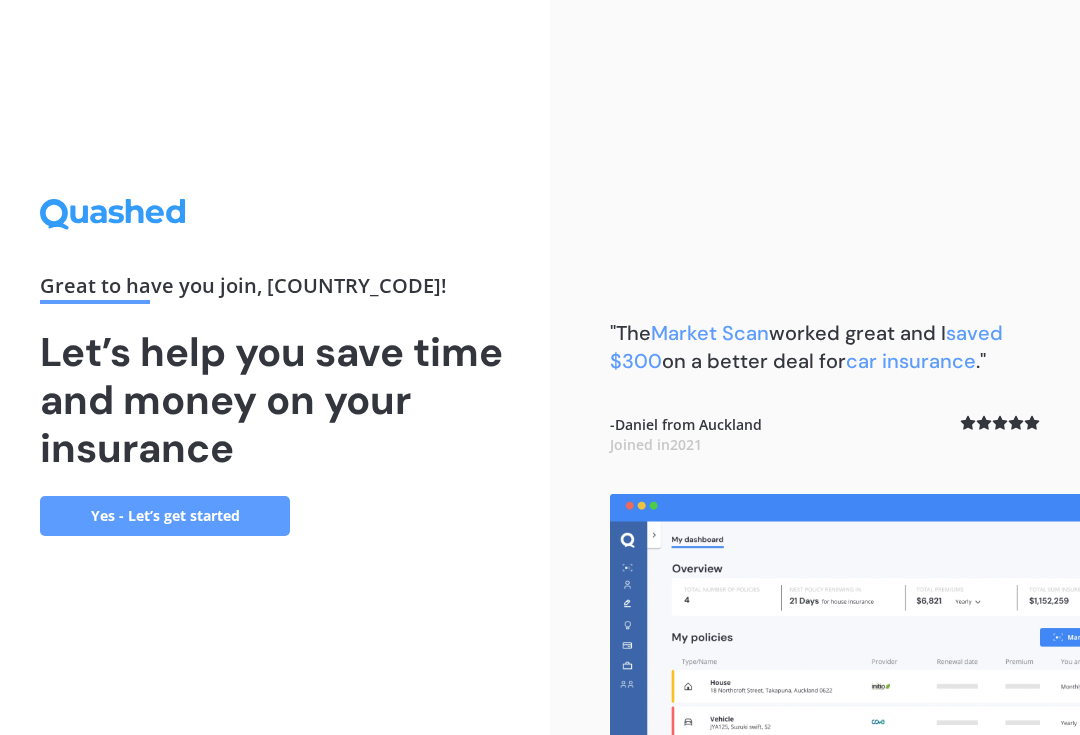 click on "Yes - Let’s get started" at bounding box center (165, 516) 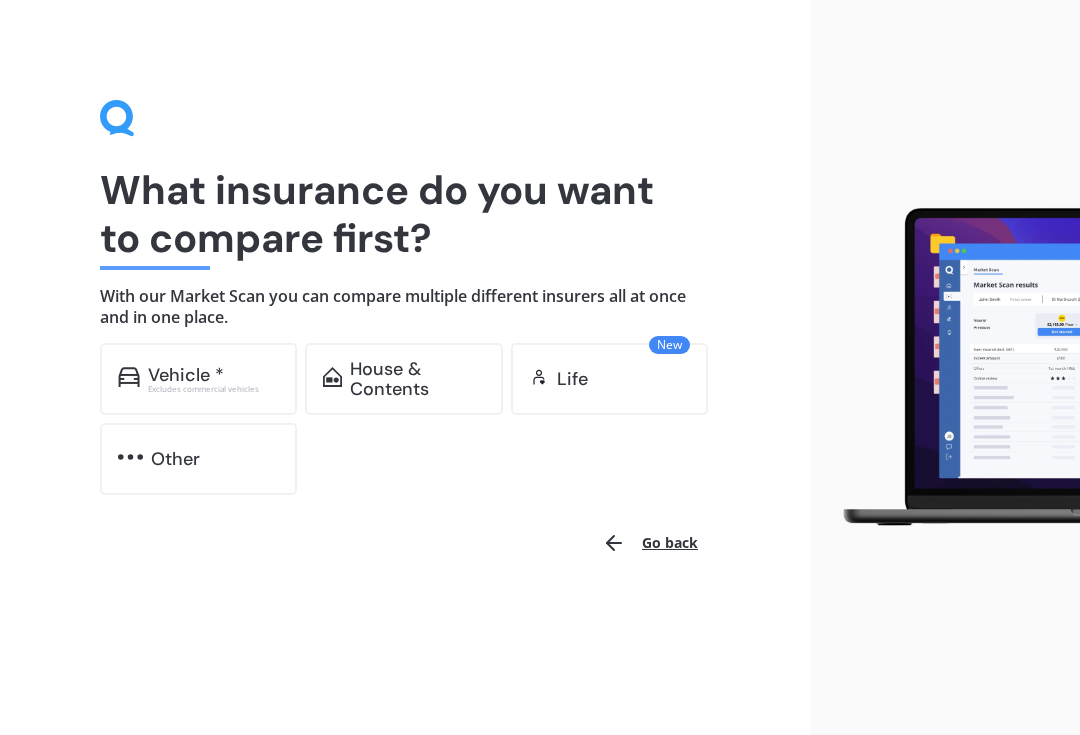 scroll, scrollTop: 0, scrollLeft: 0, axis: both 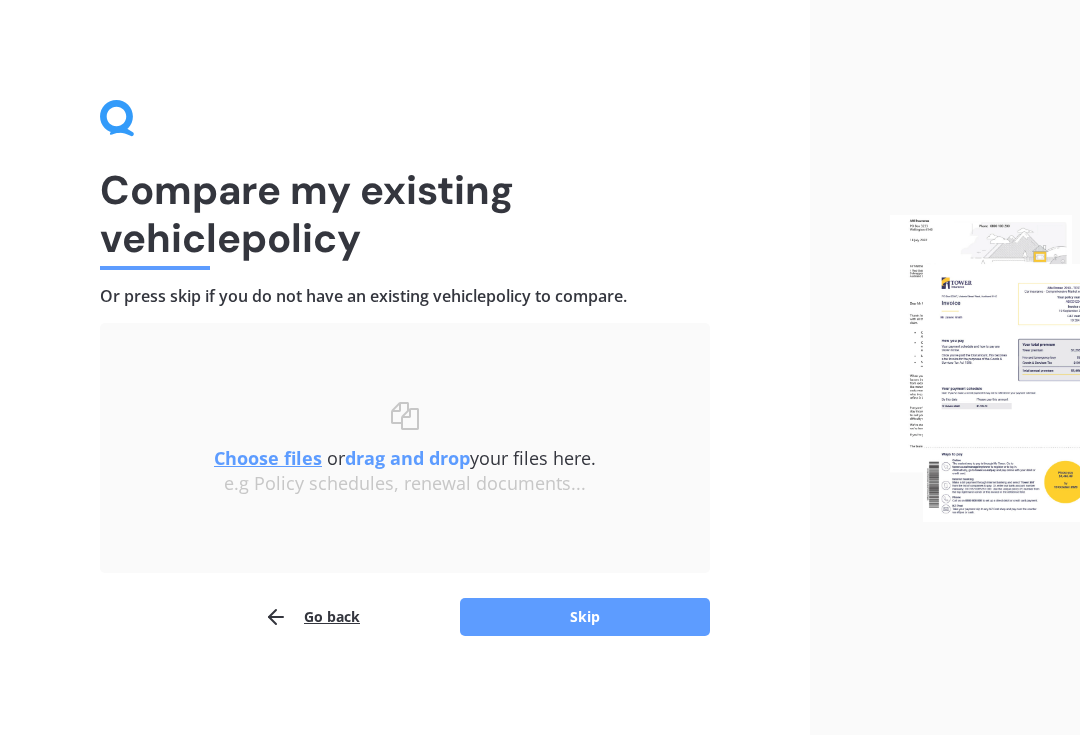 click on "Skip" at bounding box center (585, 617) 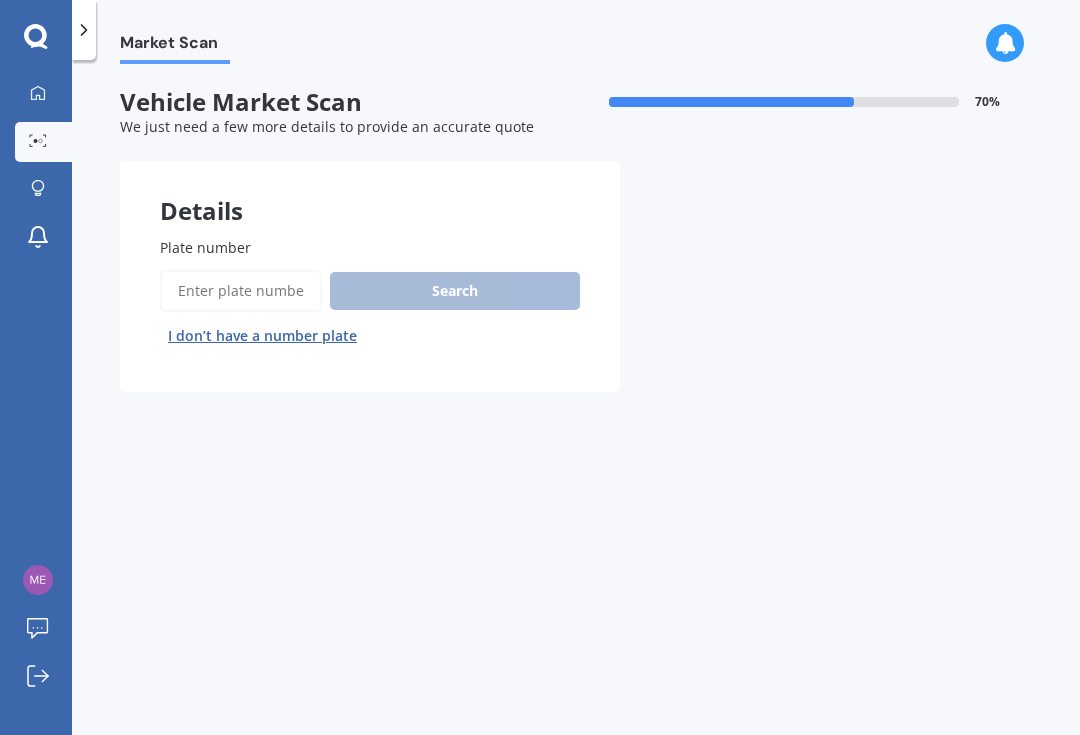 click on "I don’t have a number plate" at bounding box center [262, 336] 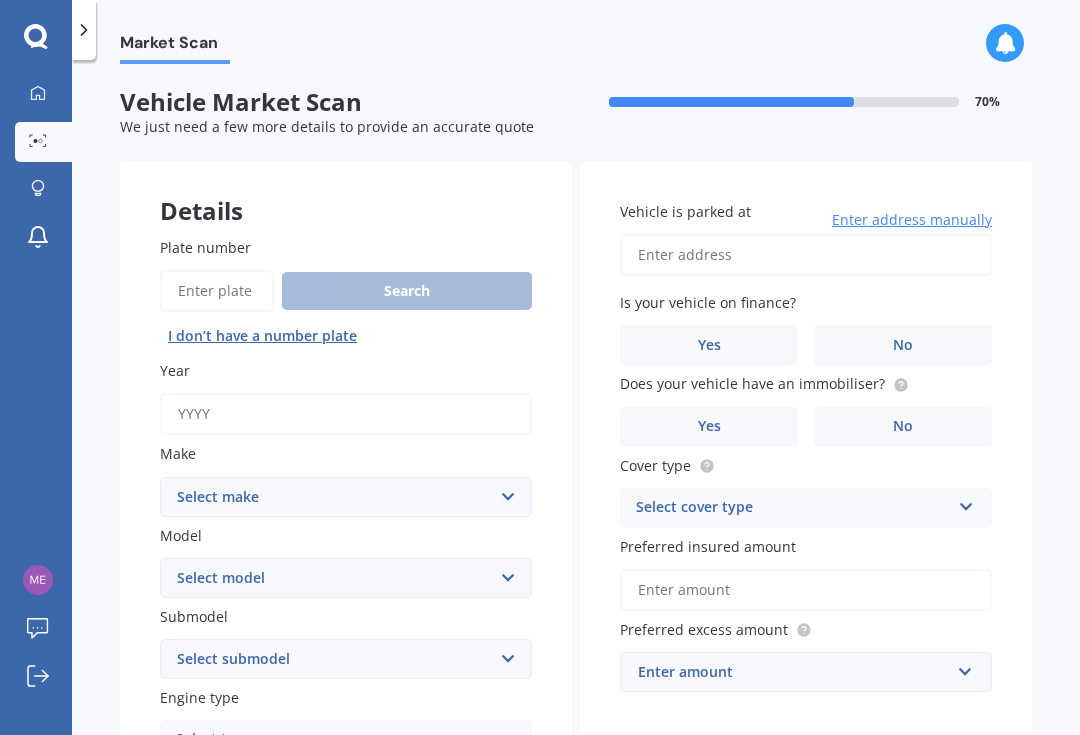 click on "Year" at bounding box center [346, 414] 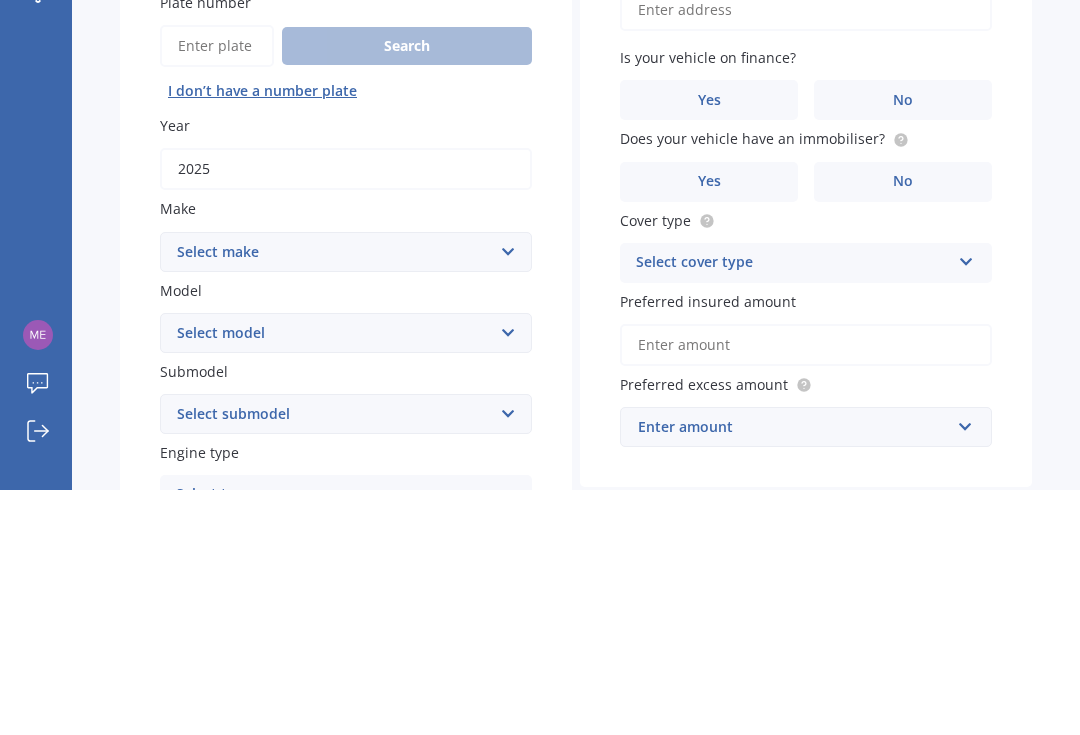 type on "2025" 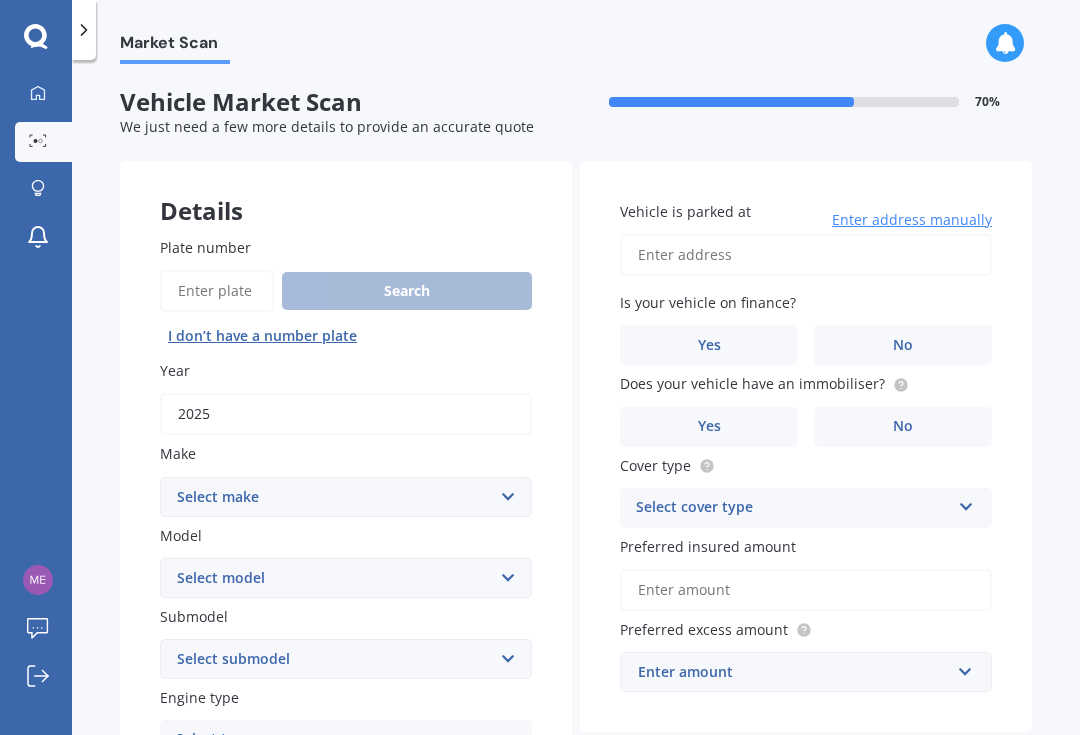 select on "SUZUKI" 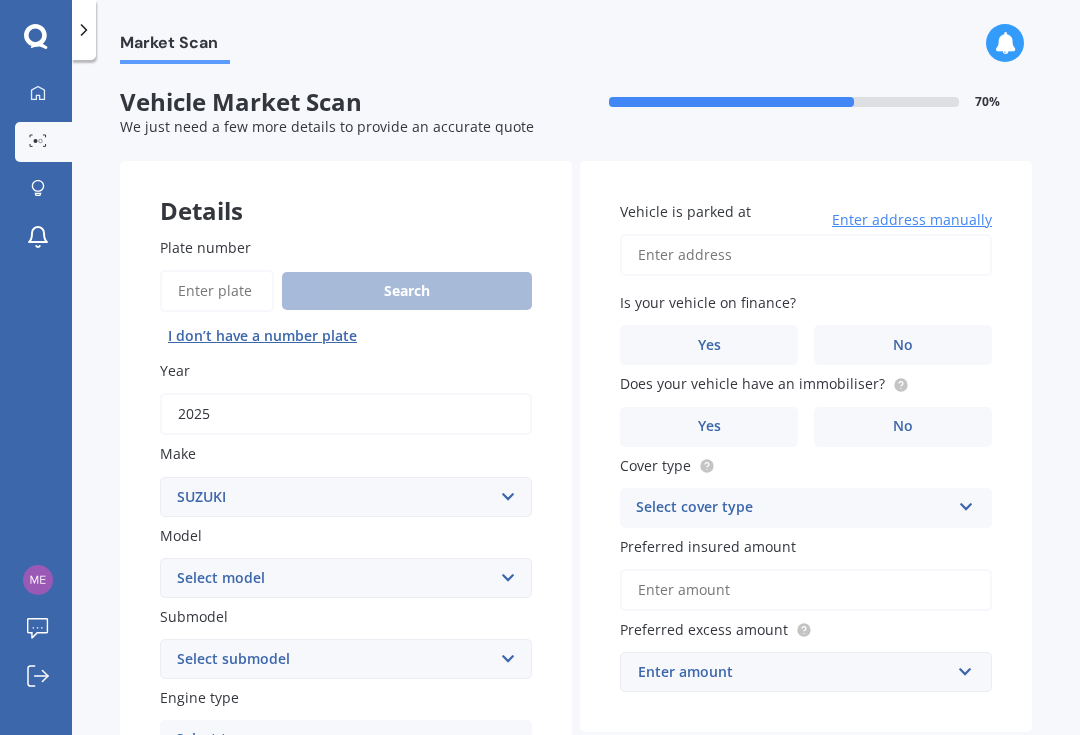 click on "Select model Aerio Alto APV Van Baleno Cappuccino Carry Truck Carry van Celerio Crescent Cruze Cultus Escudo Fronx Grand Vitara Hustler Ignis Jimny 4WD Kizashi Landy Liana S-Cross Samurai SJ410 SJ413 Solio Spacia Splash ST series Swift SX4 SX4 S-Cross Vitara Vitara Hybrid Wagon R Wagon R+ X-90 4WD XBEE Hatchback" at bounding box center [346, 578] 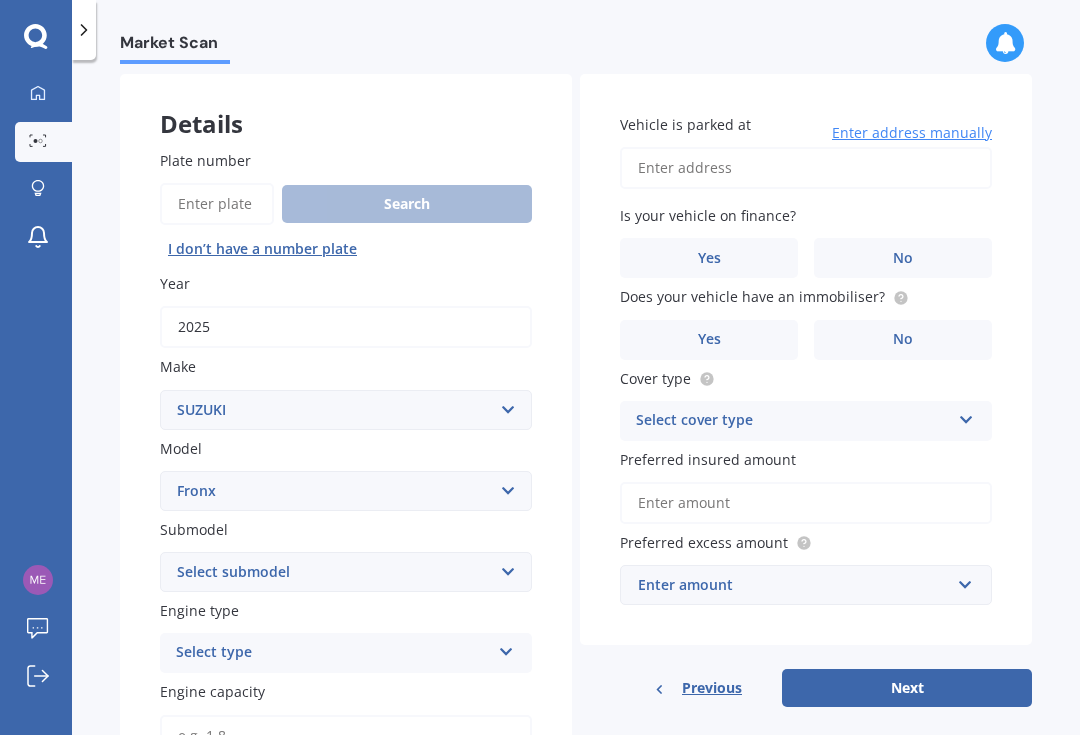 scroll, scrollTop: 118, scrollLeft: 0, axis: vertical 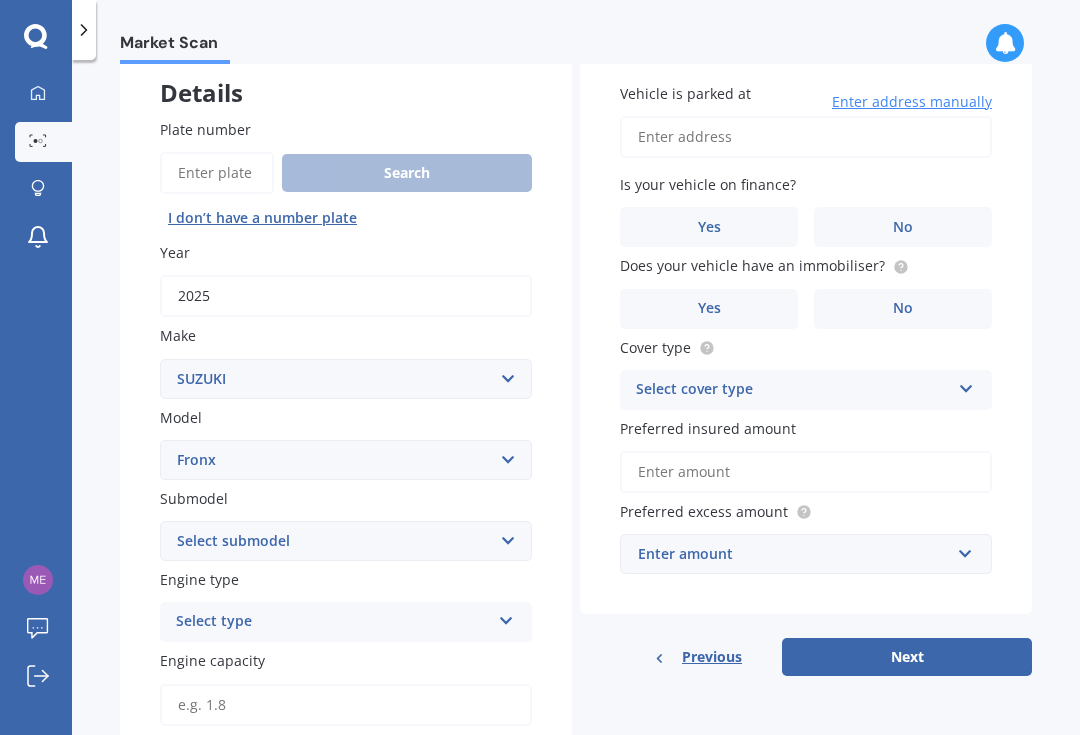 click on "Select submodel Auto" at bounding box center [346, 541] 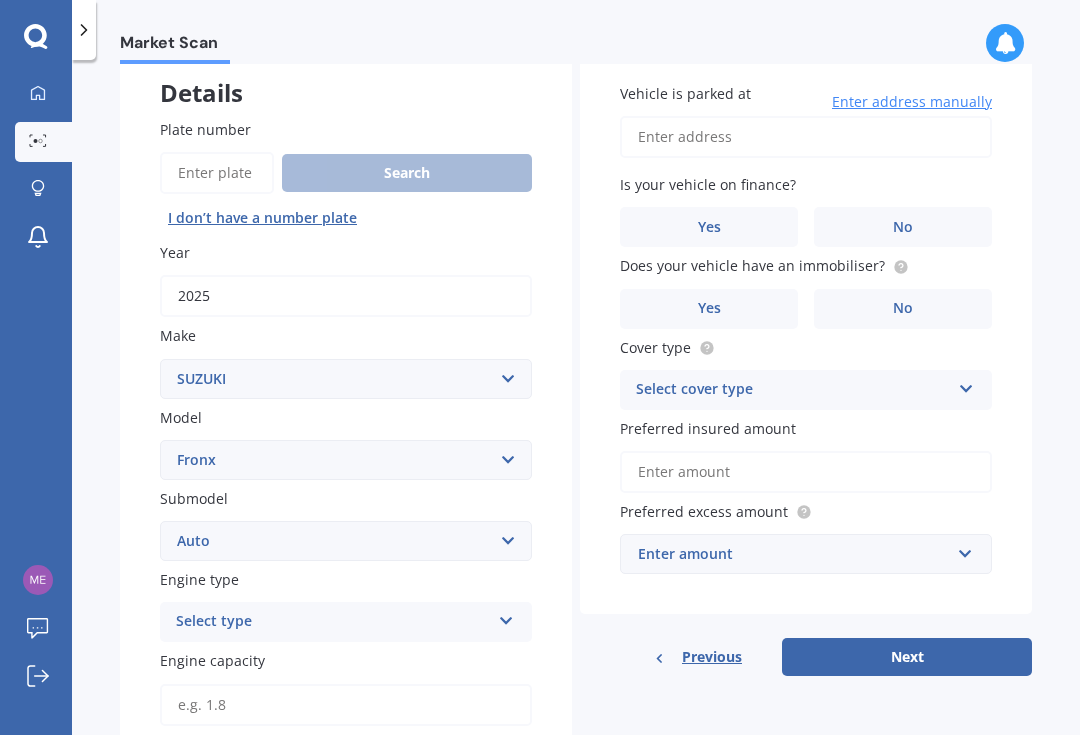 click on "Select type Petrol Diesel EV Hybrid" at bounding box center [346, 622] 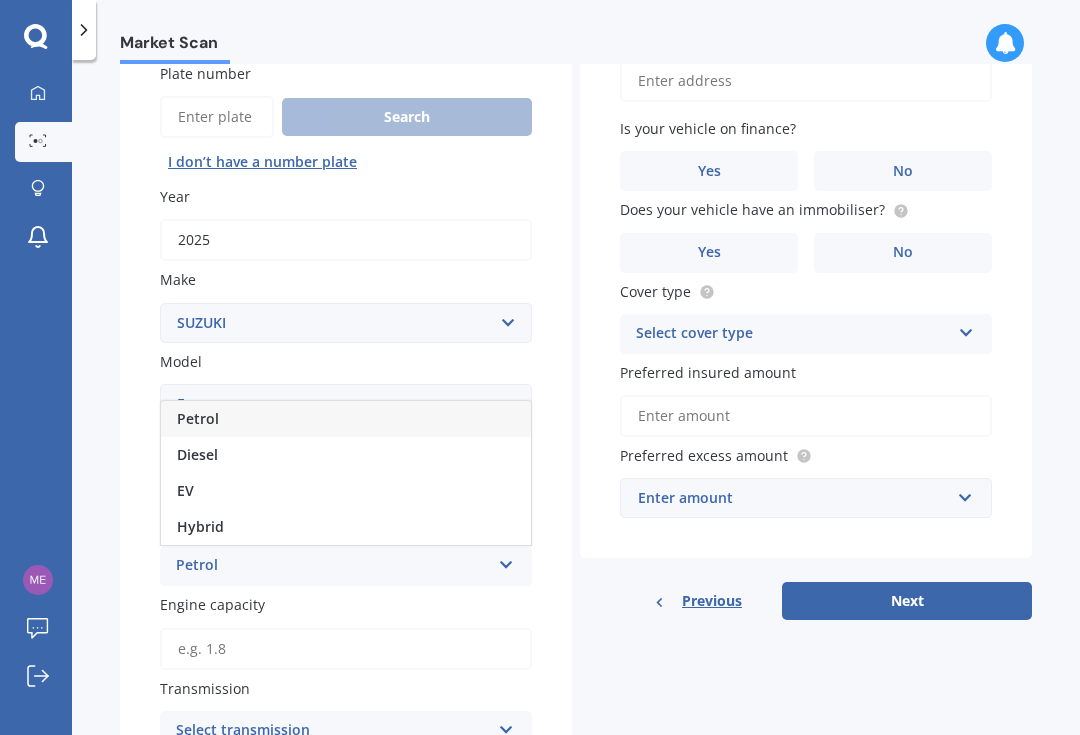 scroll, scrollTop: 212, scrollLeft: 0, axis: vertical 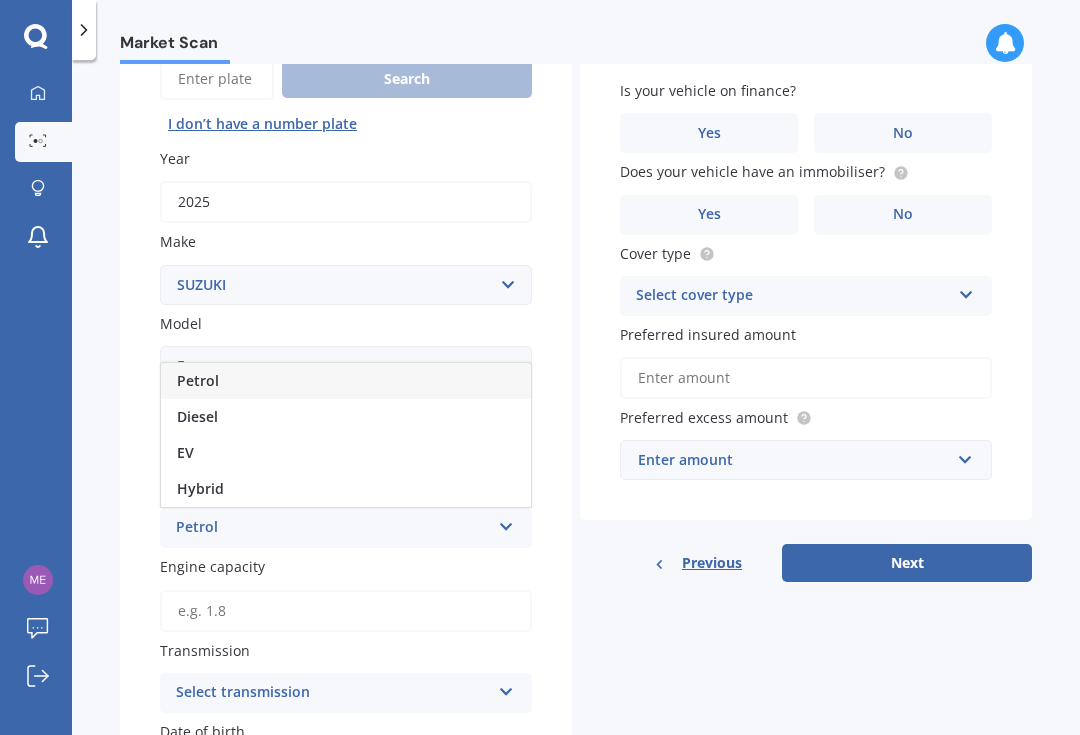click on "Hybrid" at bounding box center (346, 489) 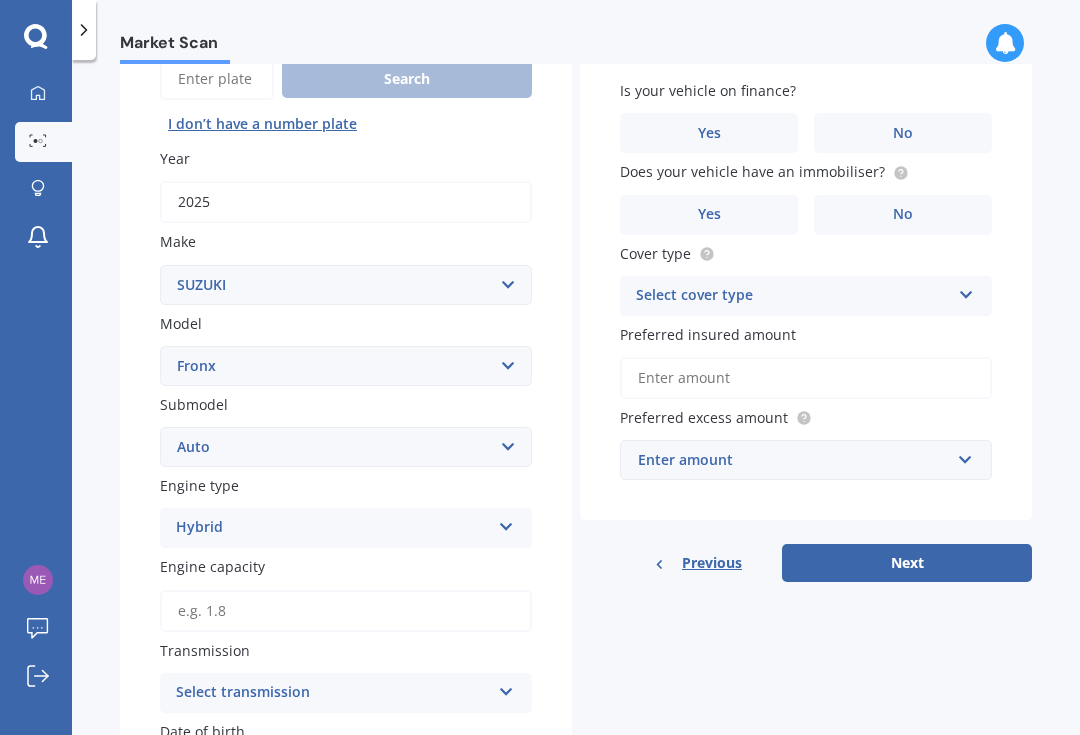 click on "Engine capacity" at bounding box center [346, 611] 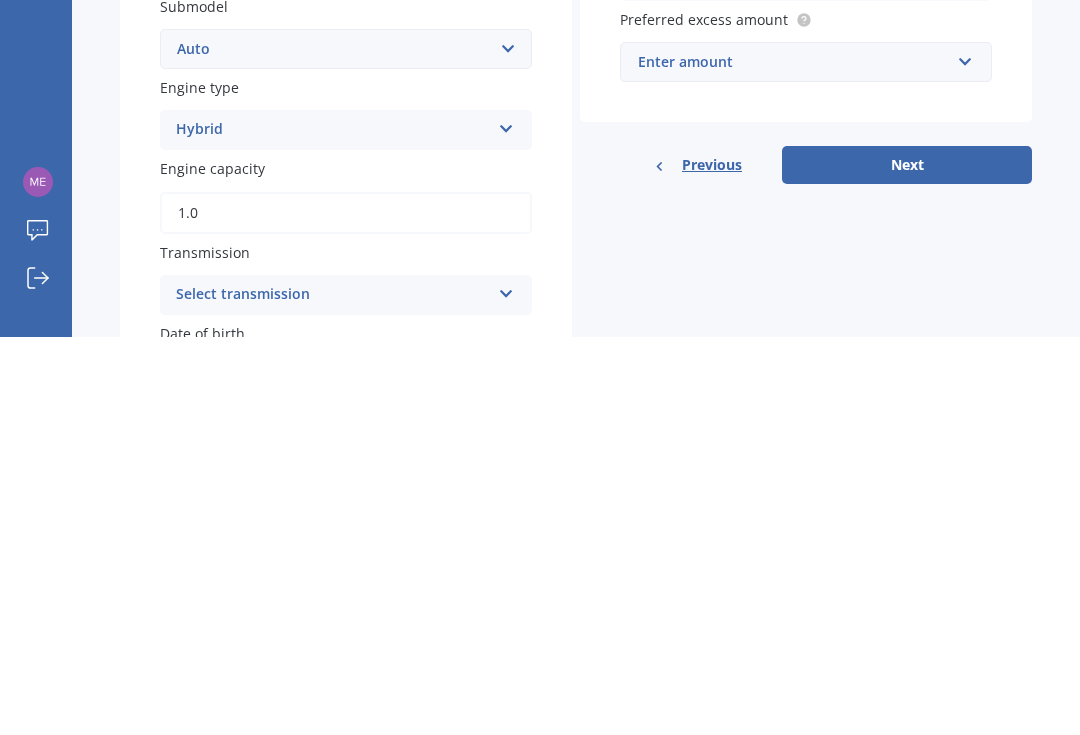 type on "1.5" 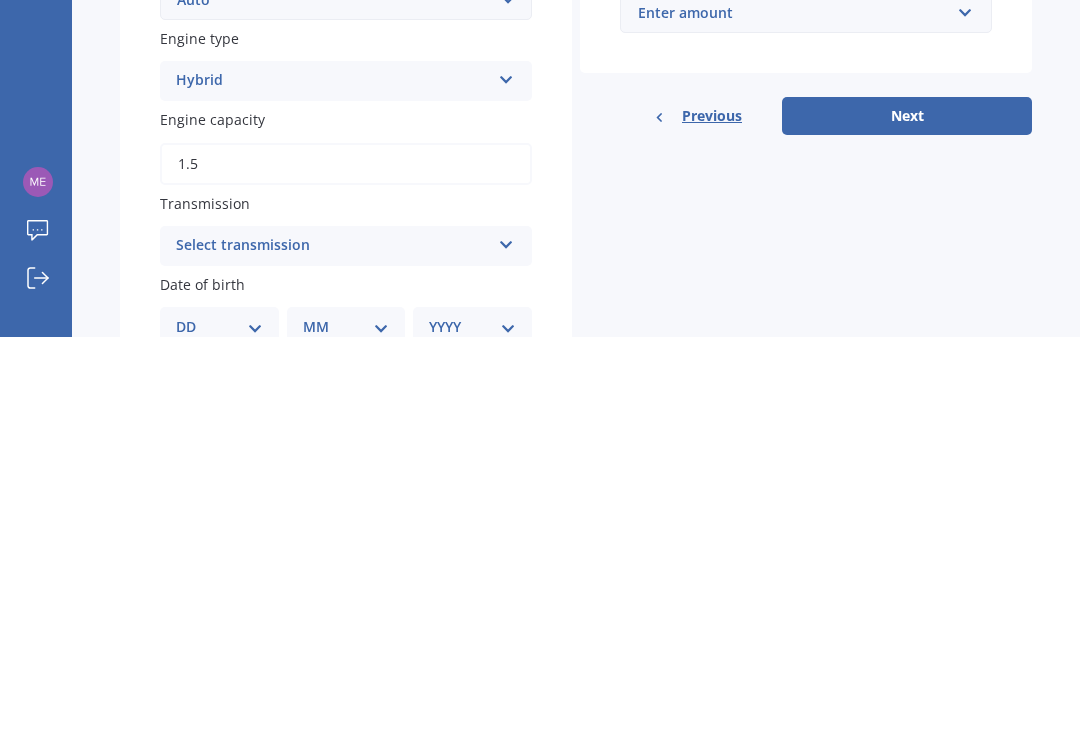 scroll, scrollTop: 265, scrollLeft: 0, axis: vertical 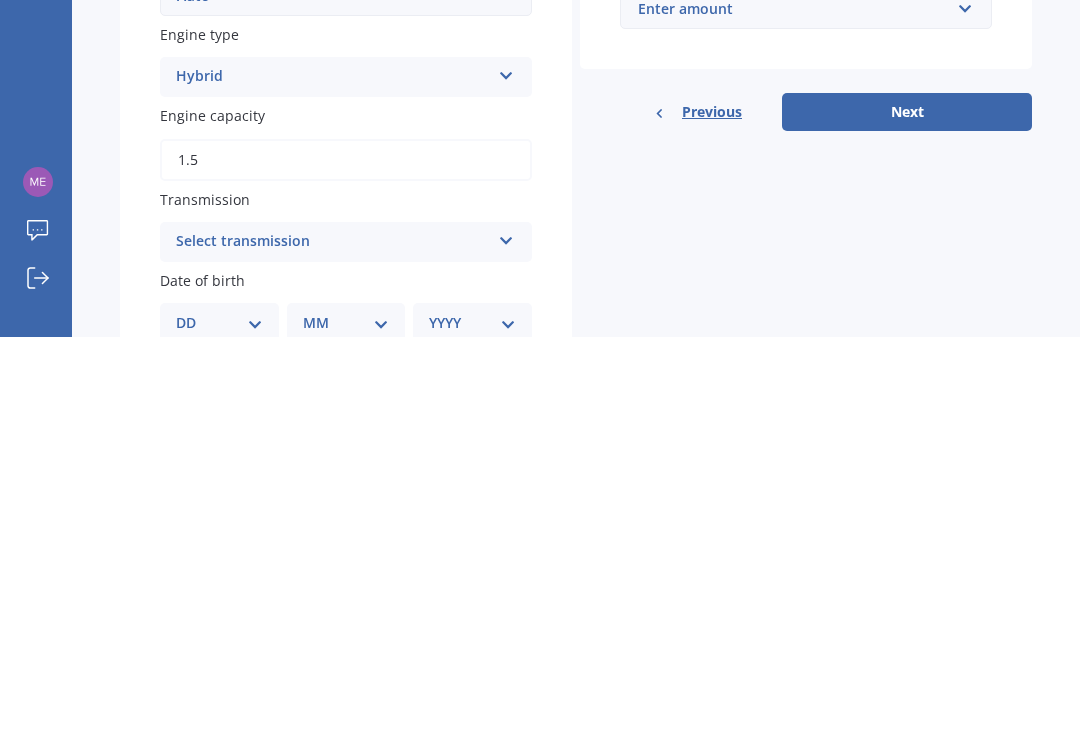 click on "Select transmission Auto Manual Other" at bounding box center (346, 475) 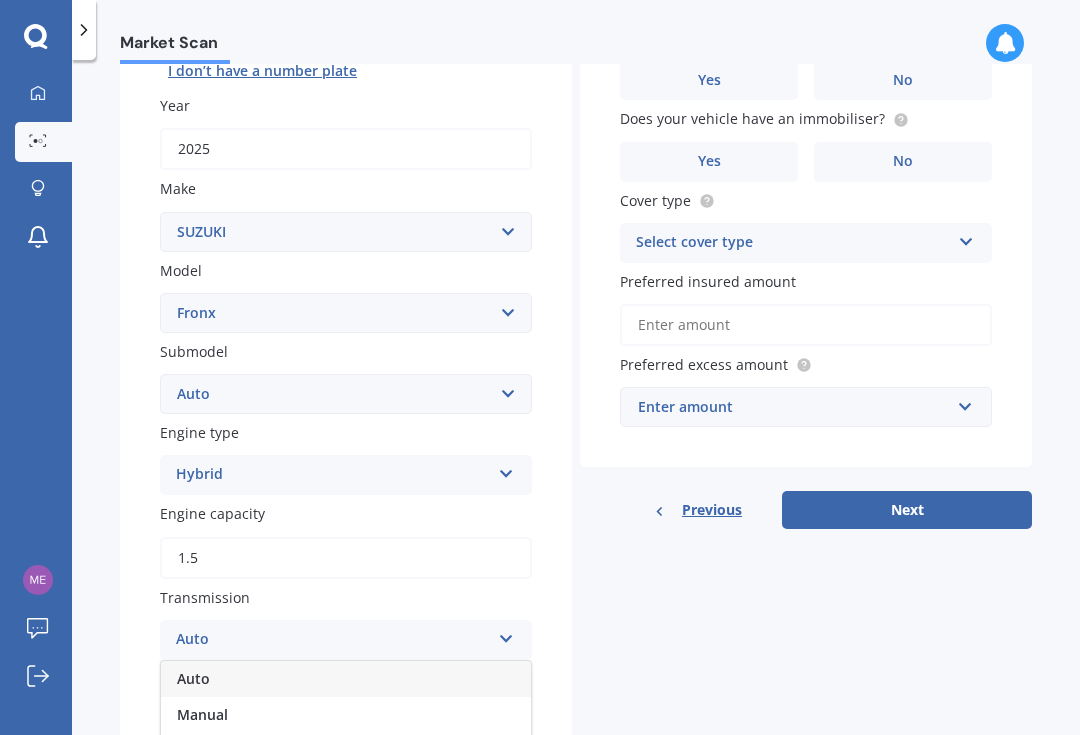 click on "Auto" at bounding box center [346, 679] 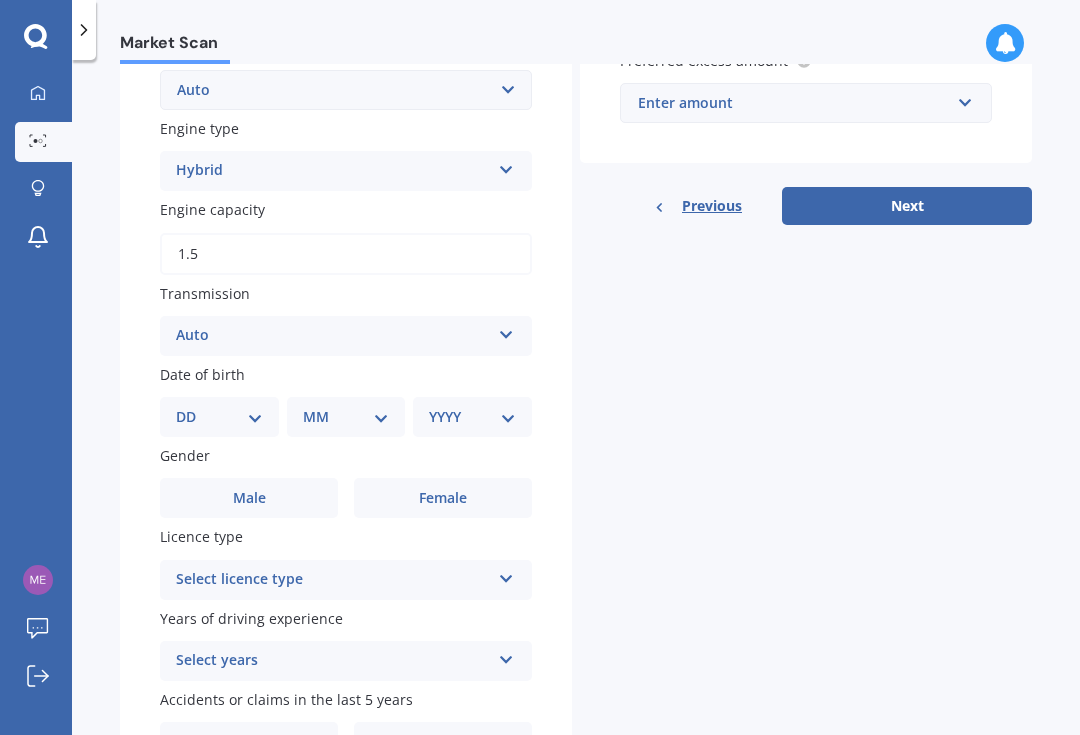 scroll, scrollTop: 572, scrollLeft: 0, axis: vertical 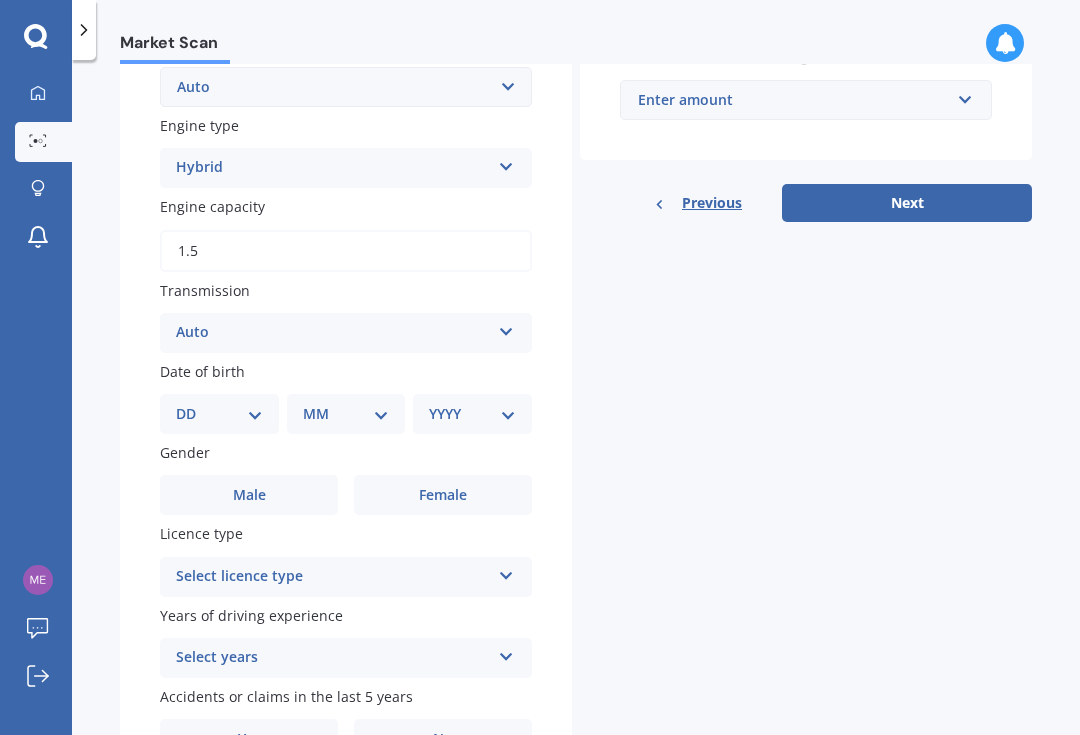 click on "DD 01 02 03 04 05 06 07 08 09 10 11 12 13 14 15 16 17 18 19 20 21 22 23 24 25 26 27 28 29 30 31" at bounding box center [219, 414] 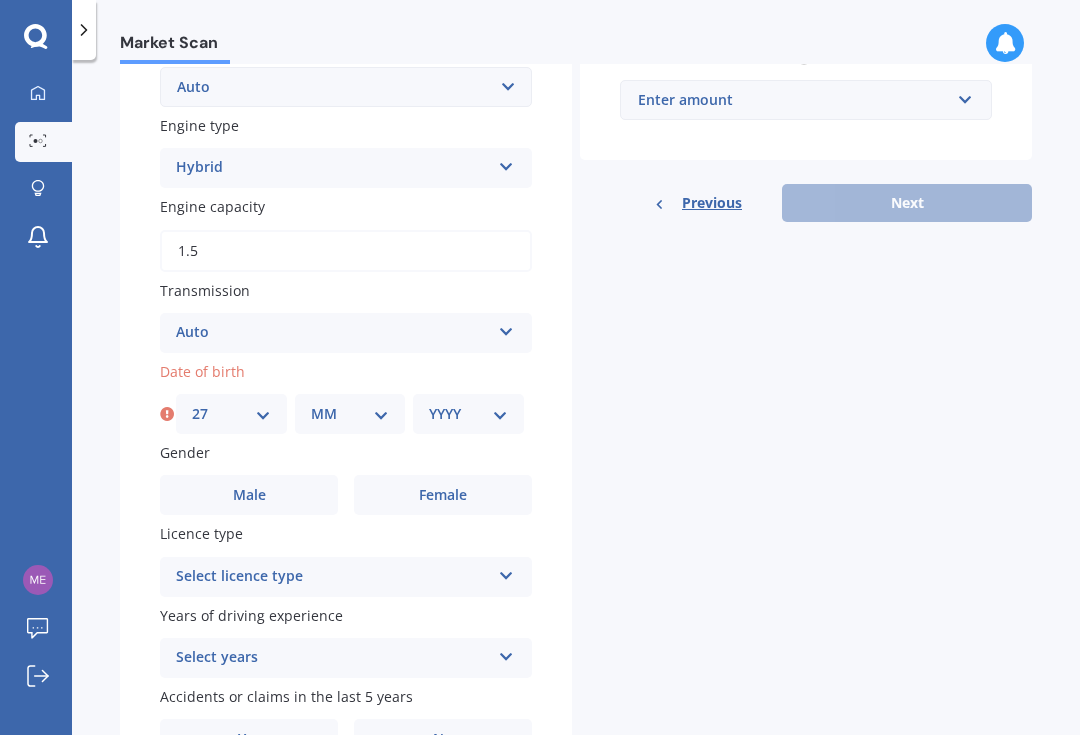 click on "MM 01 02 03 04 05 06 07 08 09 10 11 12" at bounding box center [350, 414] 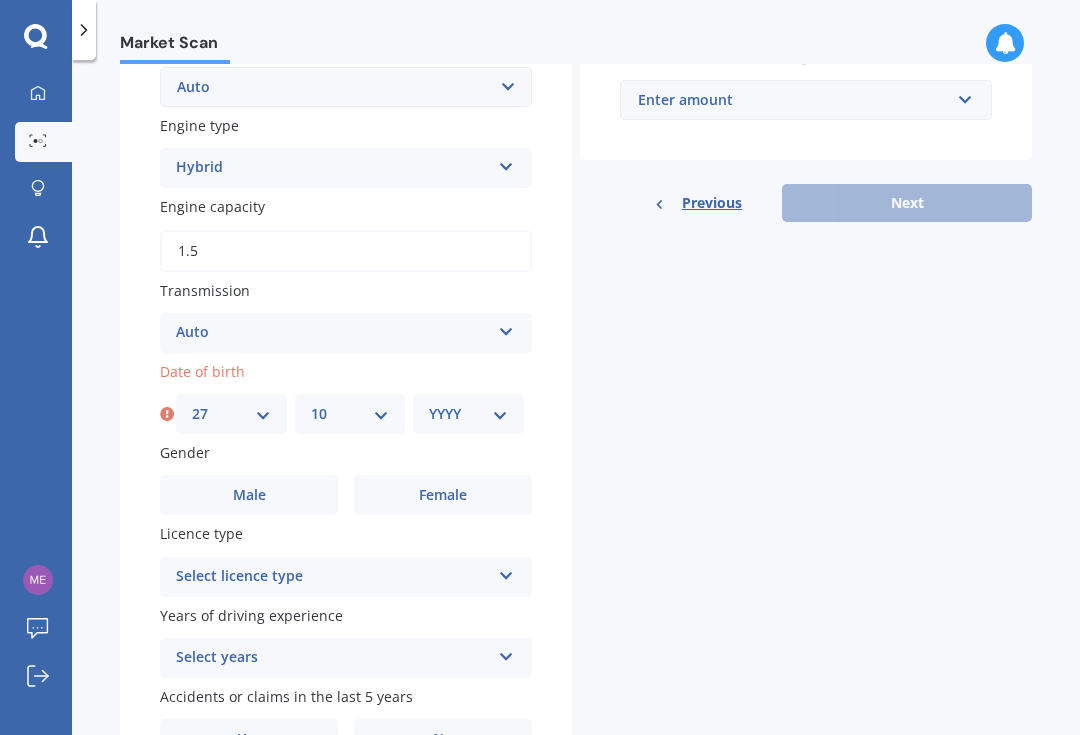 click on "MM 01 02 03 04 05 06 07 08 09 10 11 12" at bounding box center (350, 414) 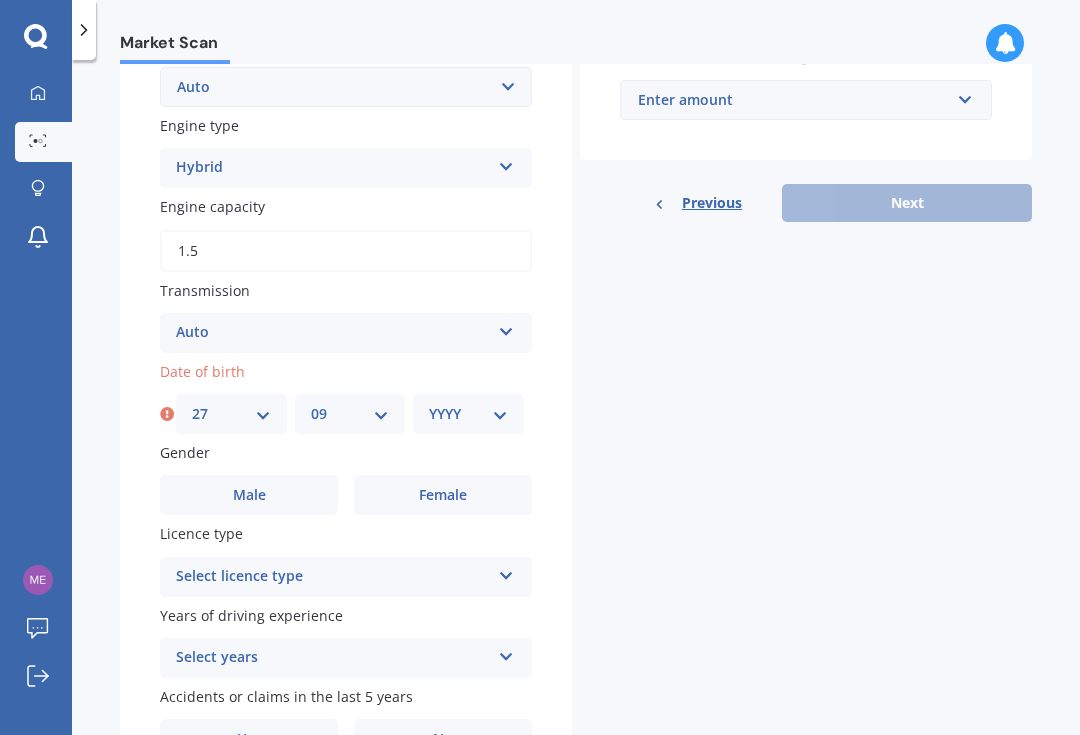 click on "YYYY 2025 2024 2023 2022 2021 2020 2019 2018 2017 2016 2015 2014 2013 2012 2011 2010 2009 2008 2007 2006 2005 2004 2003 2002 2001 2000 1999 1998 1997 1996 1995 1994 1993 1992 1991 1990 1989 1988 1987 1986 1985 1984 1983 1982 1981 1980 1979 1978 1977 1976 1975 1974 1973 1972 1971 1970 1969 1968 1967 1966 1965 1964 1963 1962 1961 1960 1959 1958 1957 1956 1955 1954 1953 1952 1951 1950 1949 1948 1947 1946 1945 1944 1943 1942 1941 1940 1939 1938 1937 1936 1935 1934 1933 1932 1931 1930 1929 1928 1927 1926" at bounding box center (468, 414) 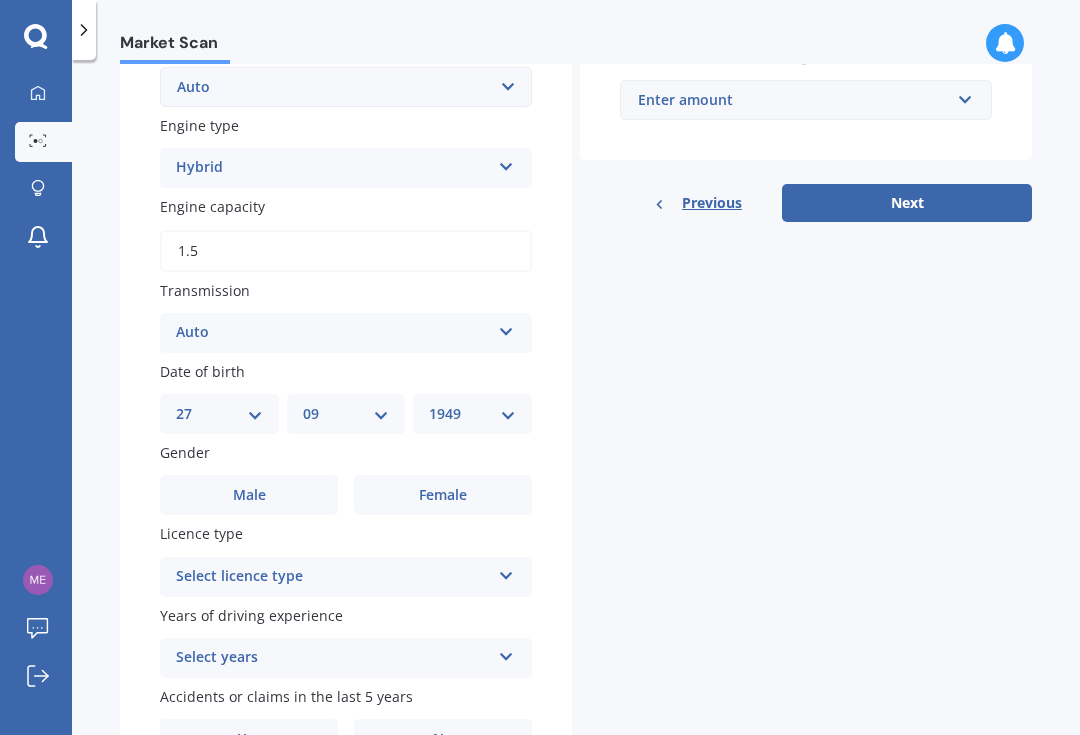 click on "YYYY 2025 2024 2023 2022 2021 2020 2019 2018 2017 2016 2015 2014 2013 2012 2011 2010 2009 2008 2007 2006 2005 2004 2003 2002 2001 2000 1999 1998 1997 1996 1995 1994 1993 1992 1991 1990 1989 1988 1987 1986 1985 1984 1983 1982 1981 1980 1979 1978 1977 1976 1975 1974 1973 1972 1971 1970 1969 1968 1967 1966 1965 1964 1963 1962 1961 1960 1959 1958 1957 1956 1955 1954 1953 1952 1951 1950 1949 1948 1947 1946 1945 1944 1943 1942 1941 1940 1939 1938 1937 1936 1935 1934 1933 1932 1931 1930 1929 1928 1927 1926" at bounding box center (472, 414) 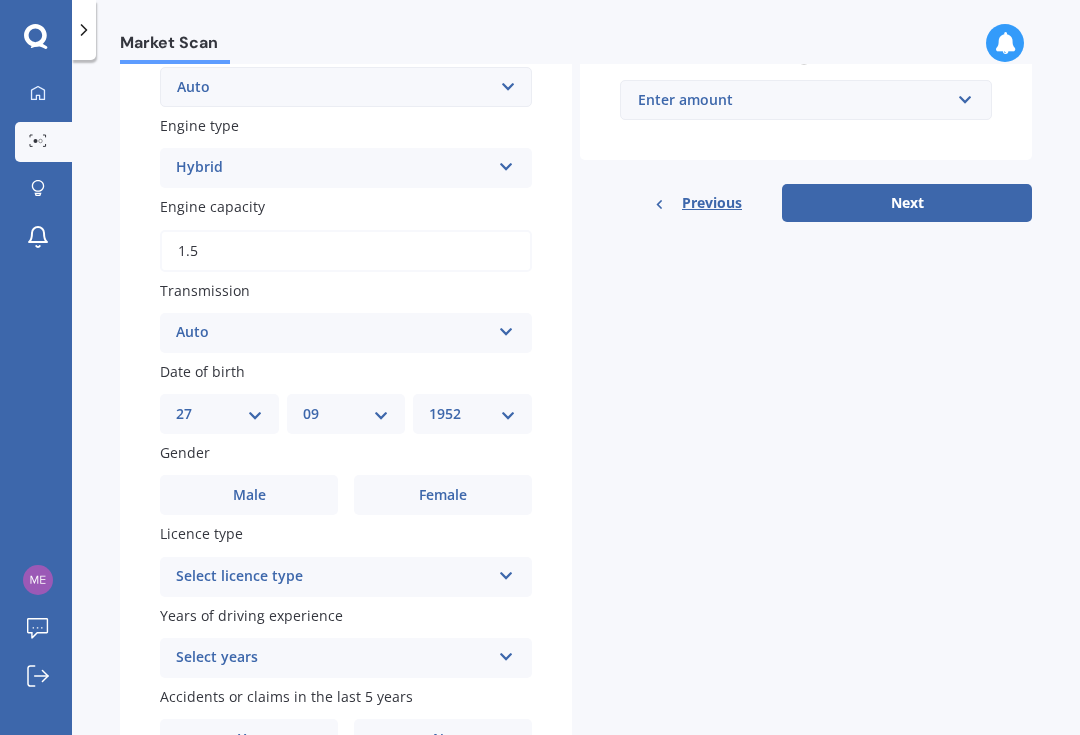 click on "Male" at bounding box center [249, 495] 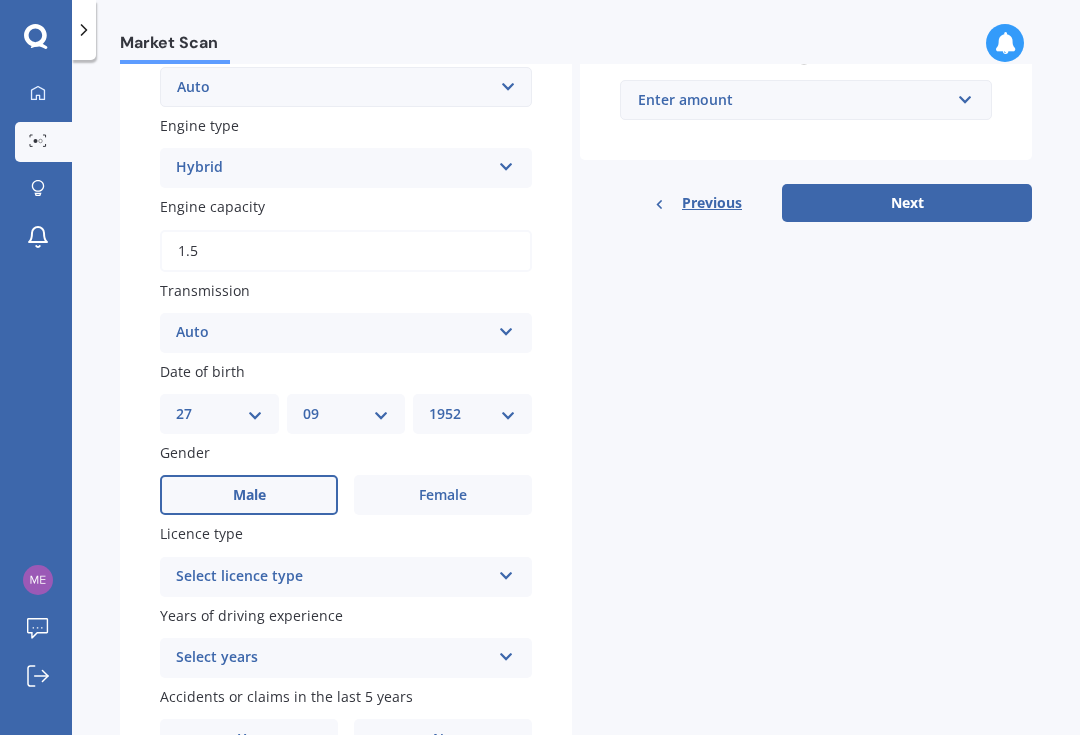 click at bounding box center [506, 163] 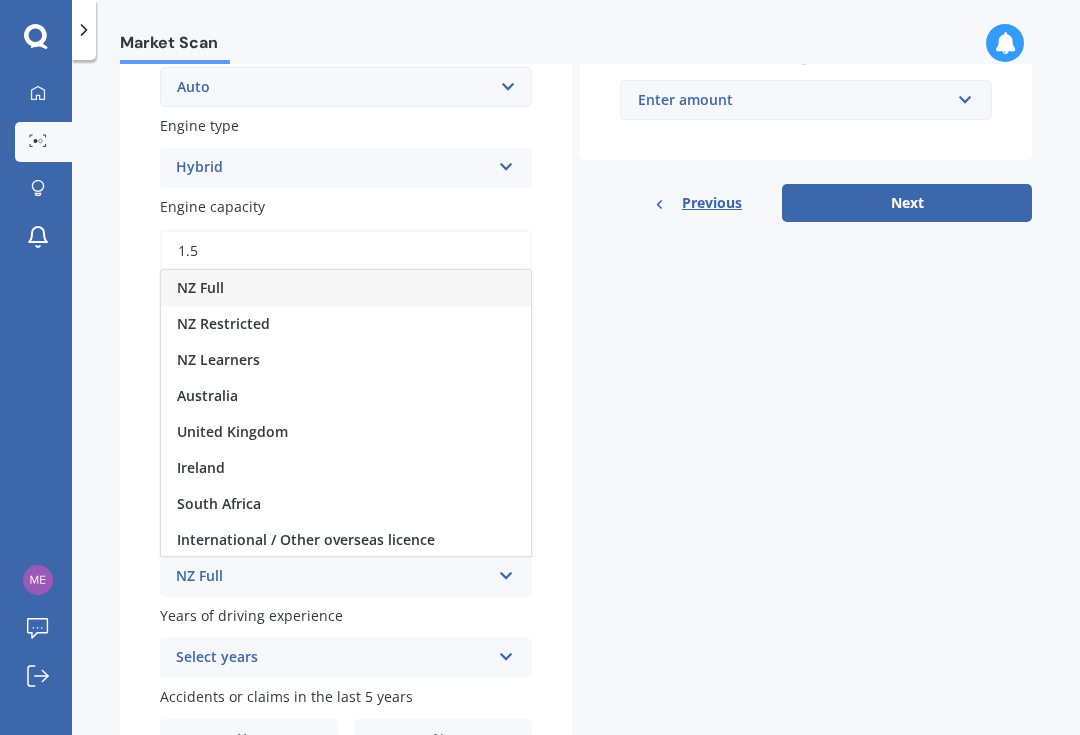 click on "NZ Full" at bounding box center (200, 287) 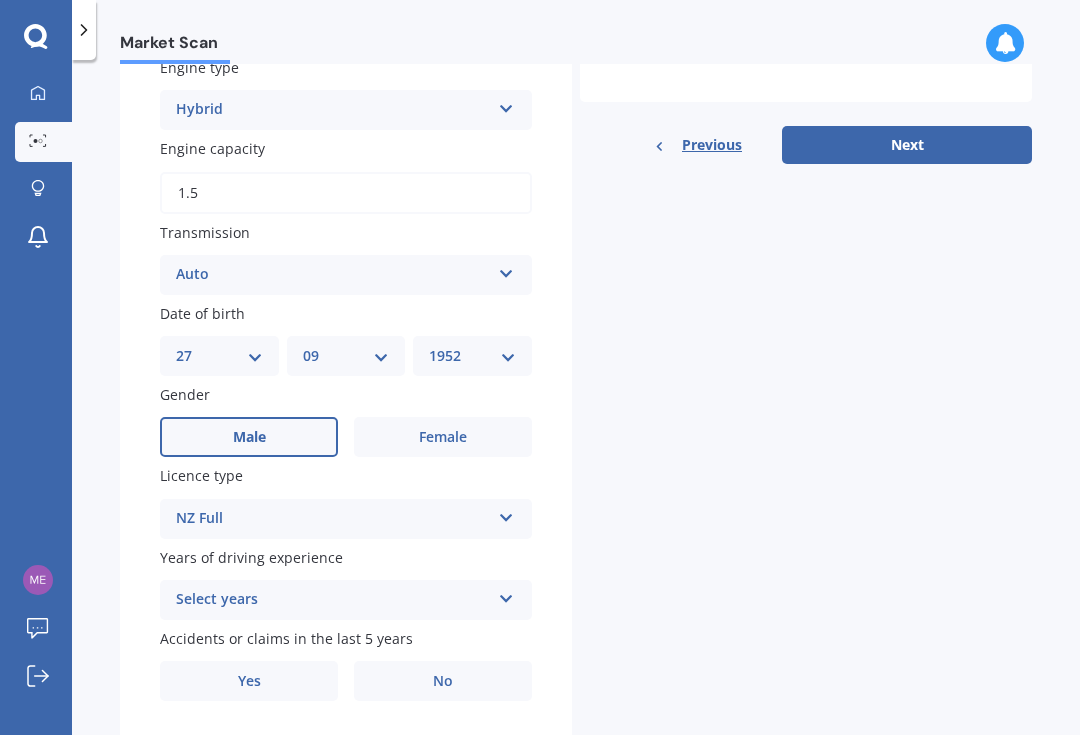 scroll, scrollTop: 630, scrollLeft: 0, axis: vertical 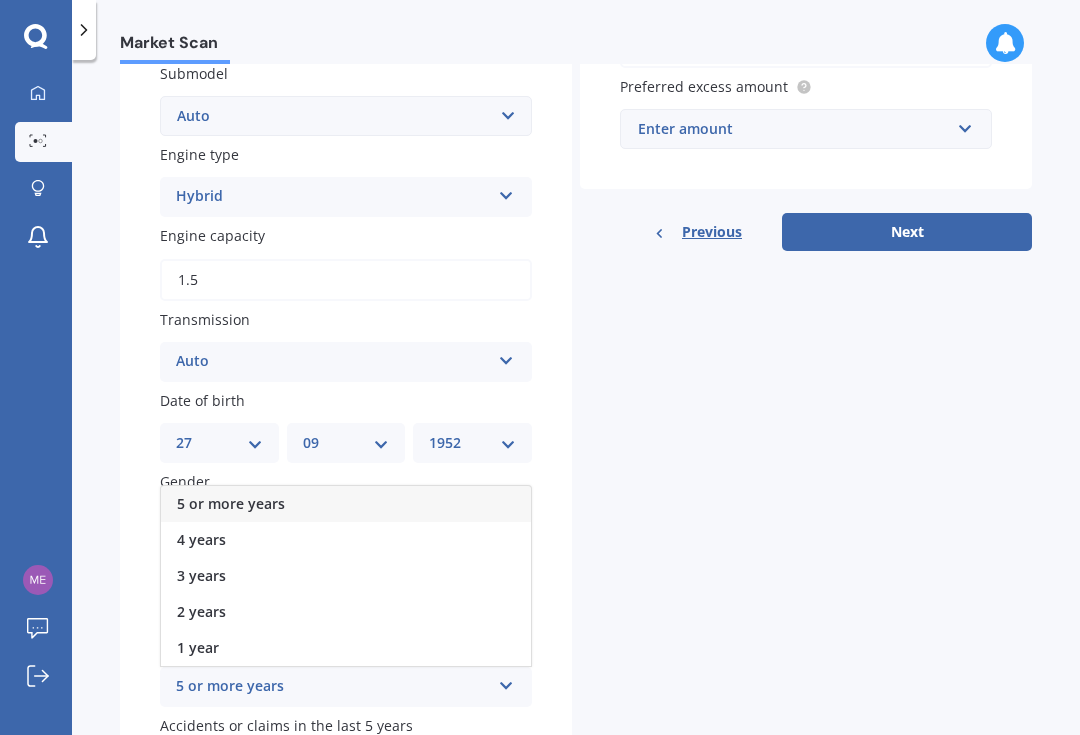 click on "5 or more years" at bounding box center [346, 504] 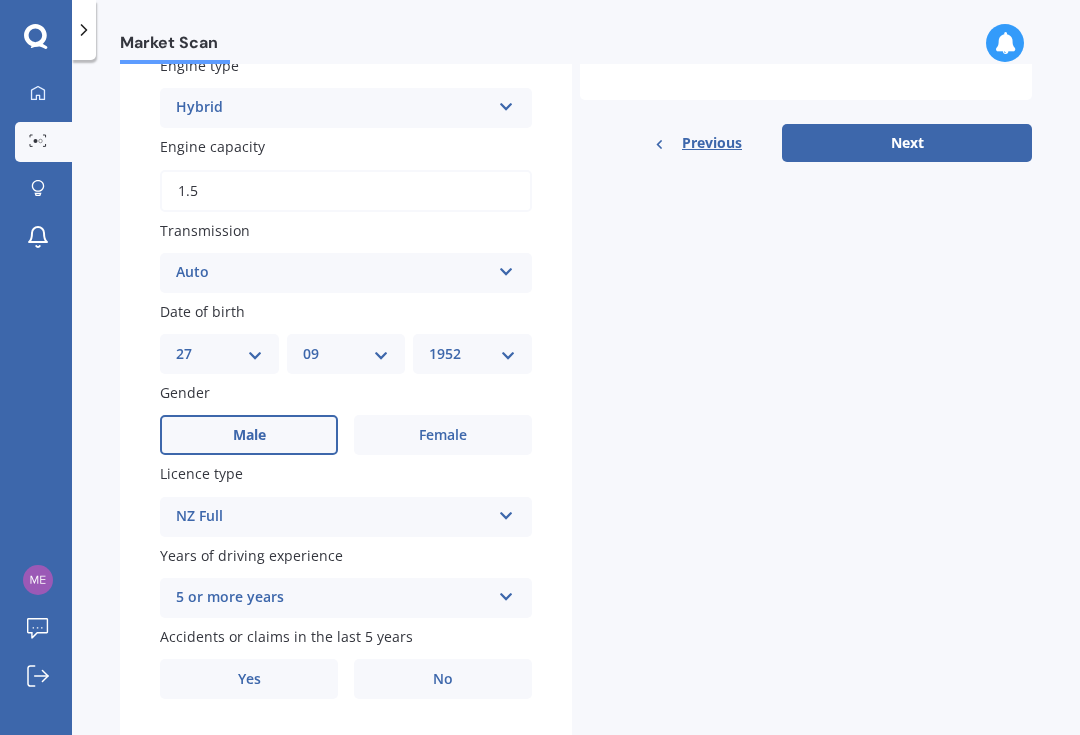 scroll, scrollTop: 630, scrollLeft: 0, axis: vertical 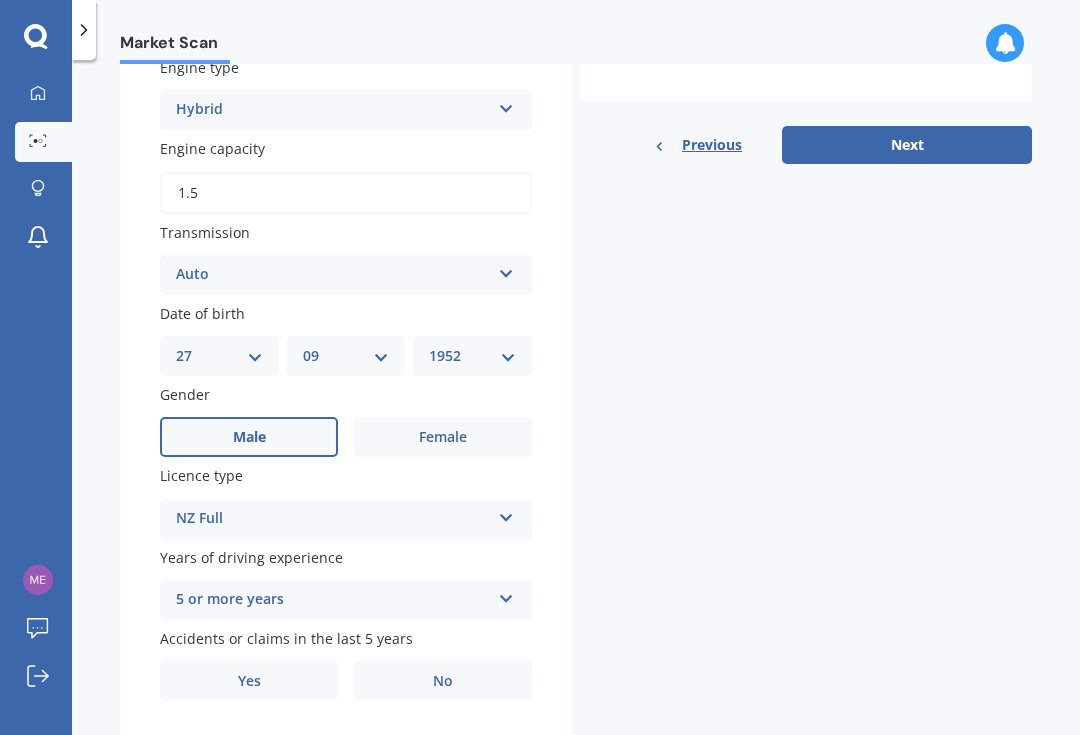 click on "No" at bounding box center [249, 437] 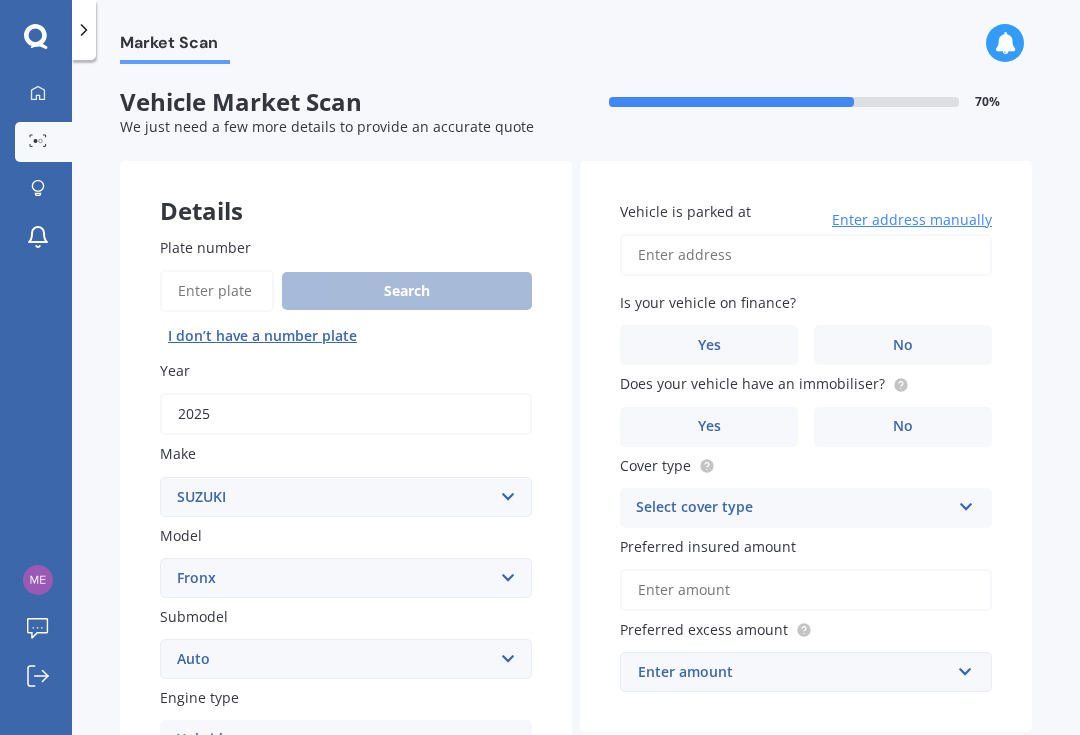 scroll, scrollTop: 0, scrollLeft: 0, axis: both 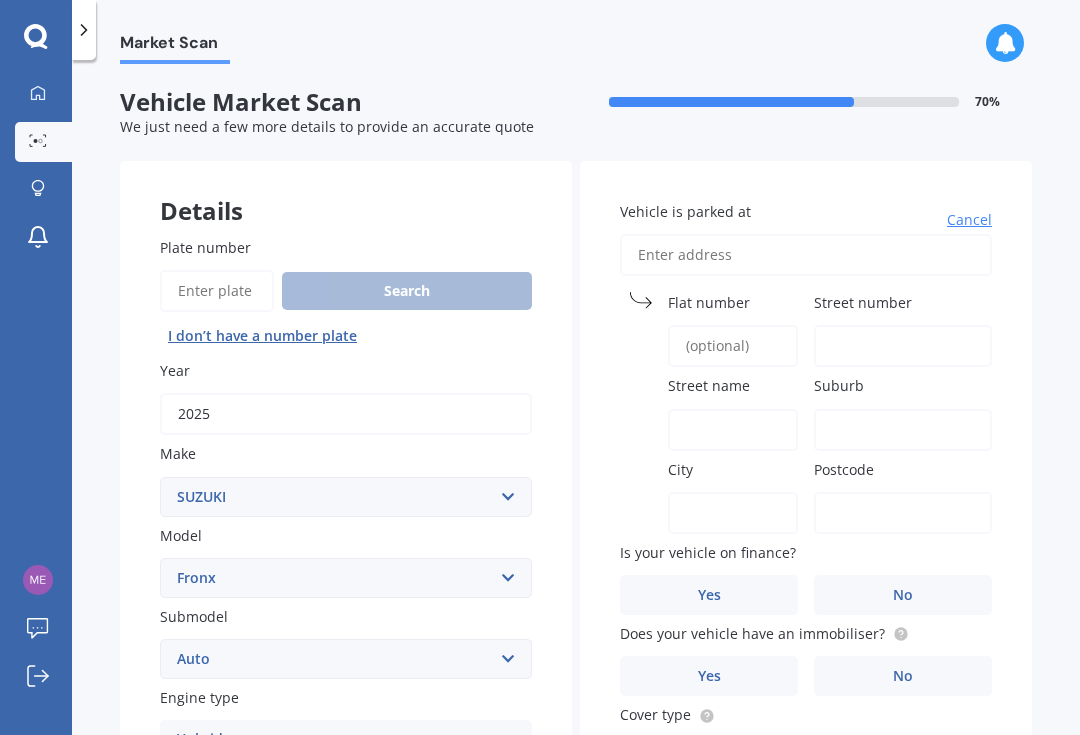 click on "Vehicle is parked at" at bounding box center (806, 255) 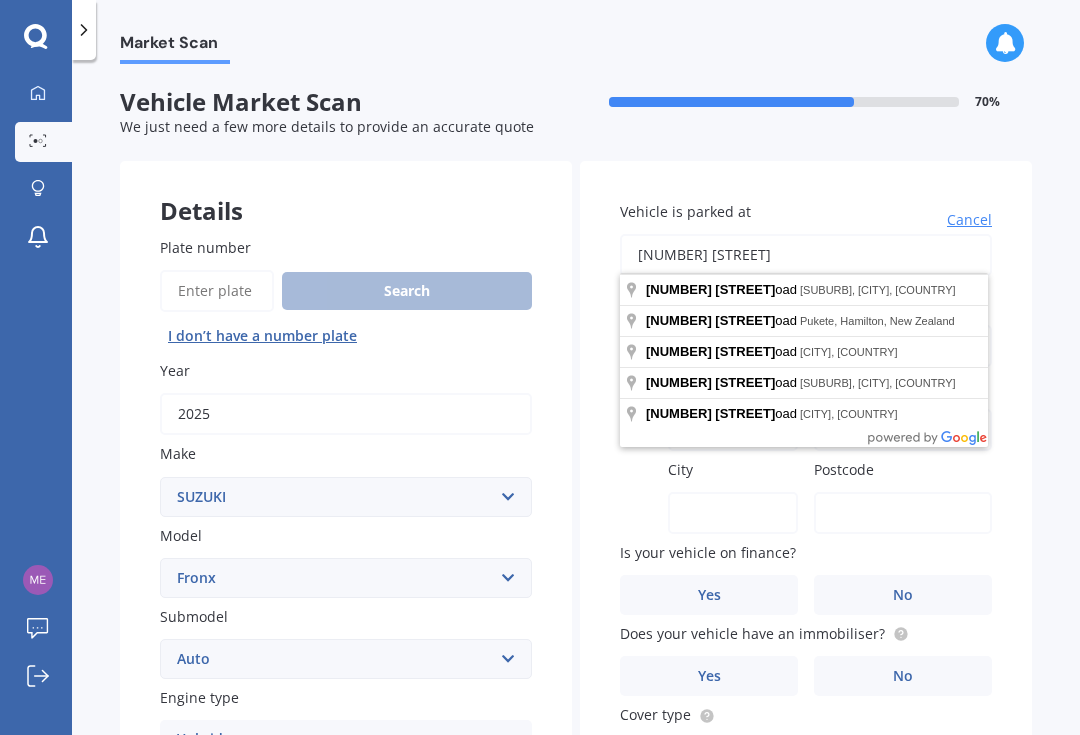 type on "[NUMBER] [STREET]" 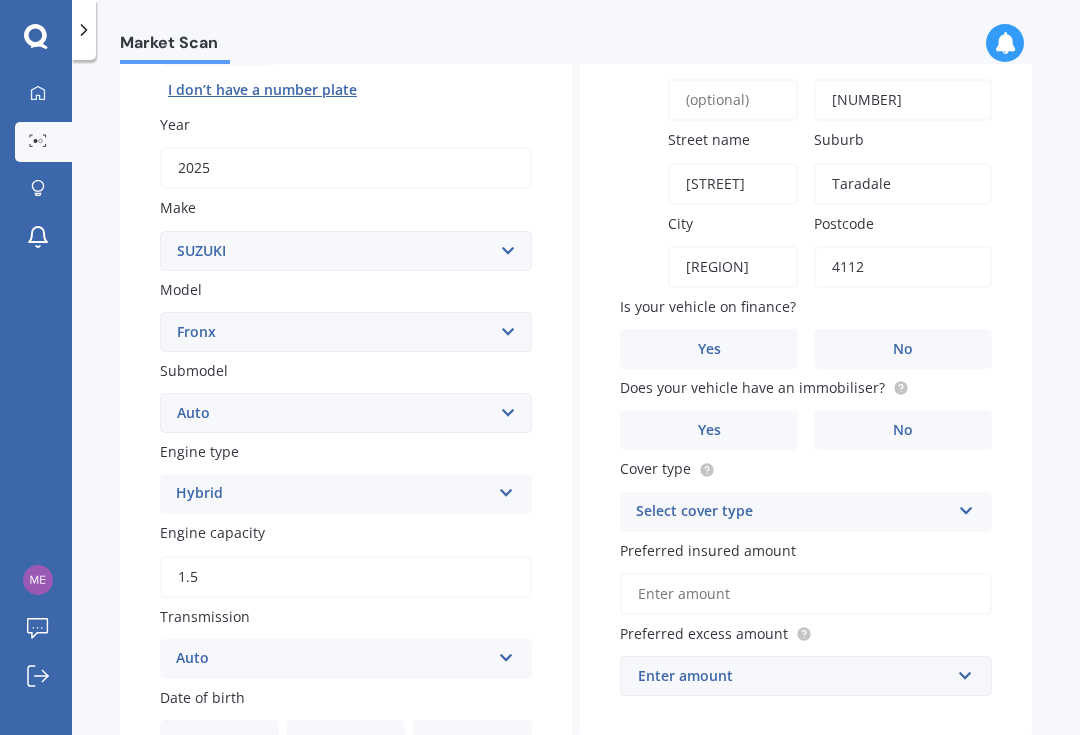 scroll, scrollTop: 245, scrollLeft: 0, axis: vertical 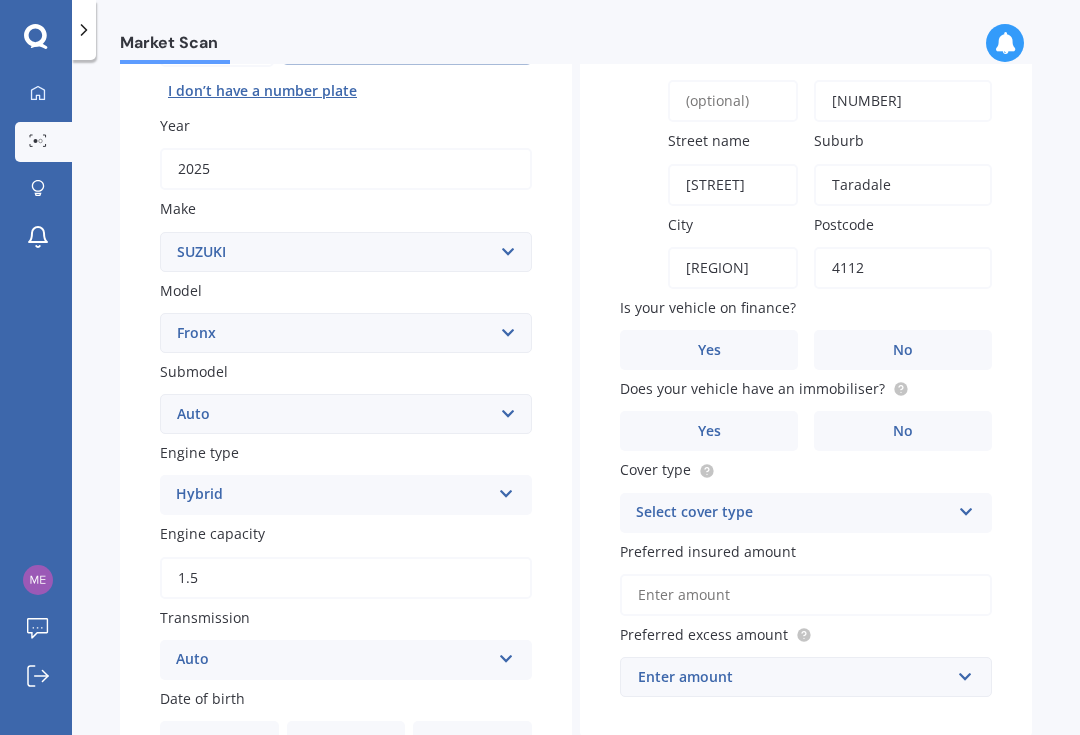 click on "No" at bounding box center (249, 822) 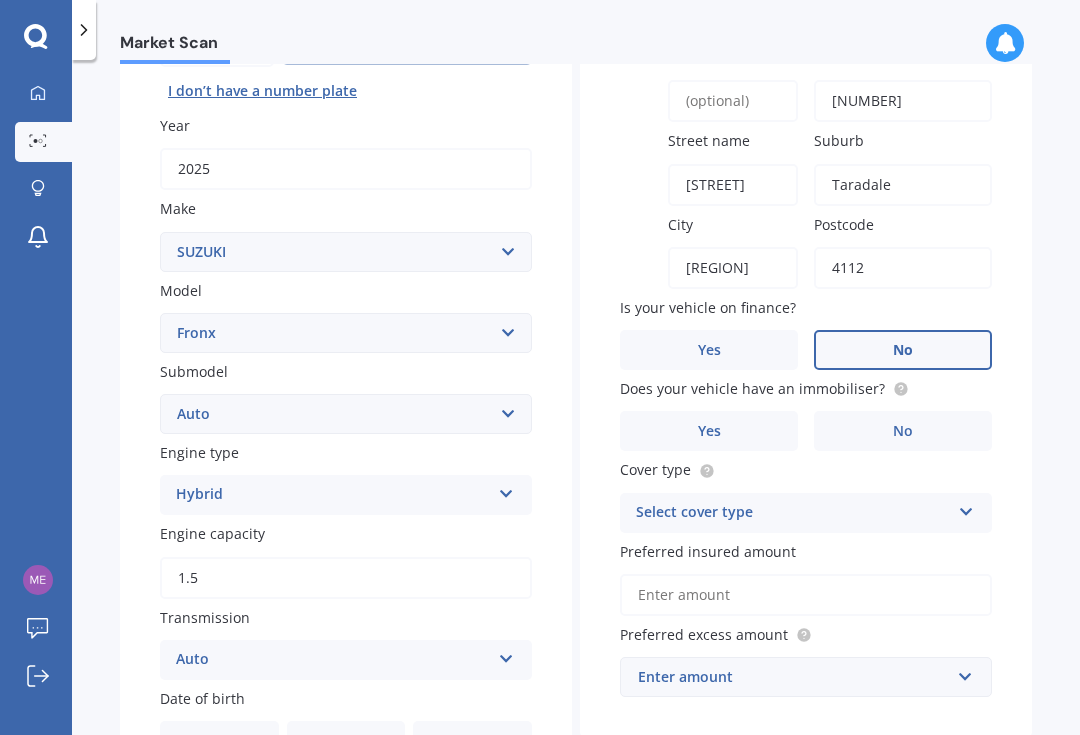 click on "Yes" at bounding box center (249, 822) 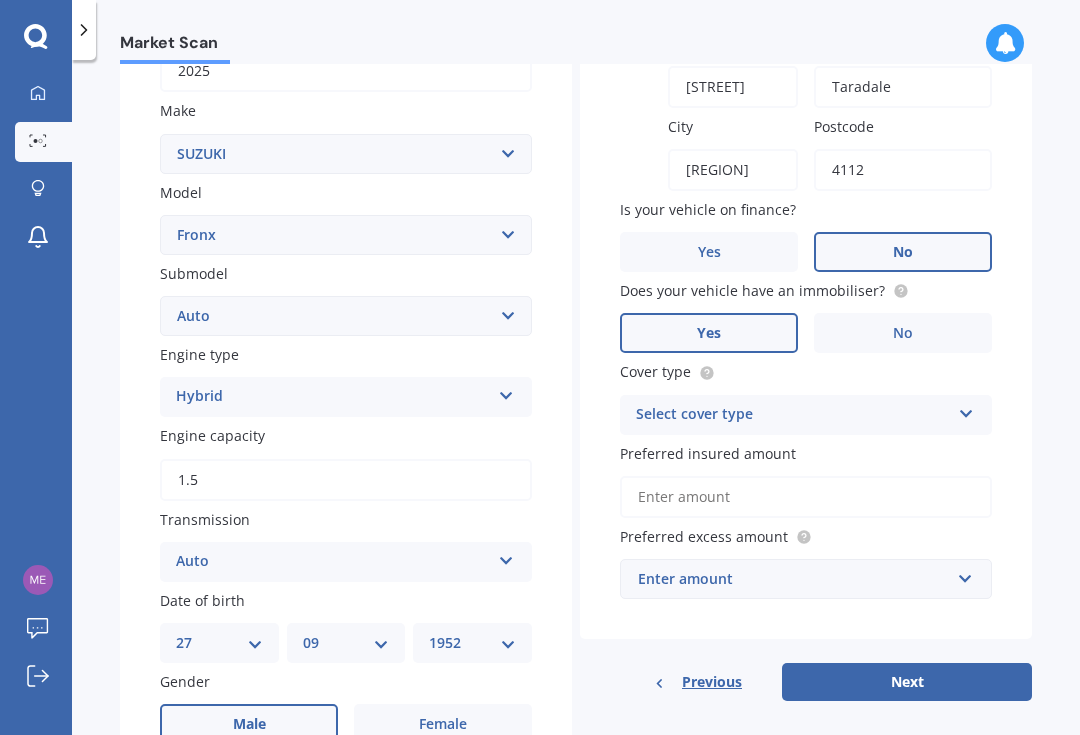 scroll, scrollTop: 355, scrollLeft: 0, axis: vertical 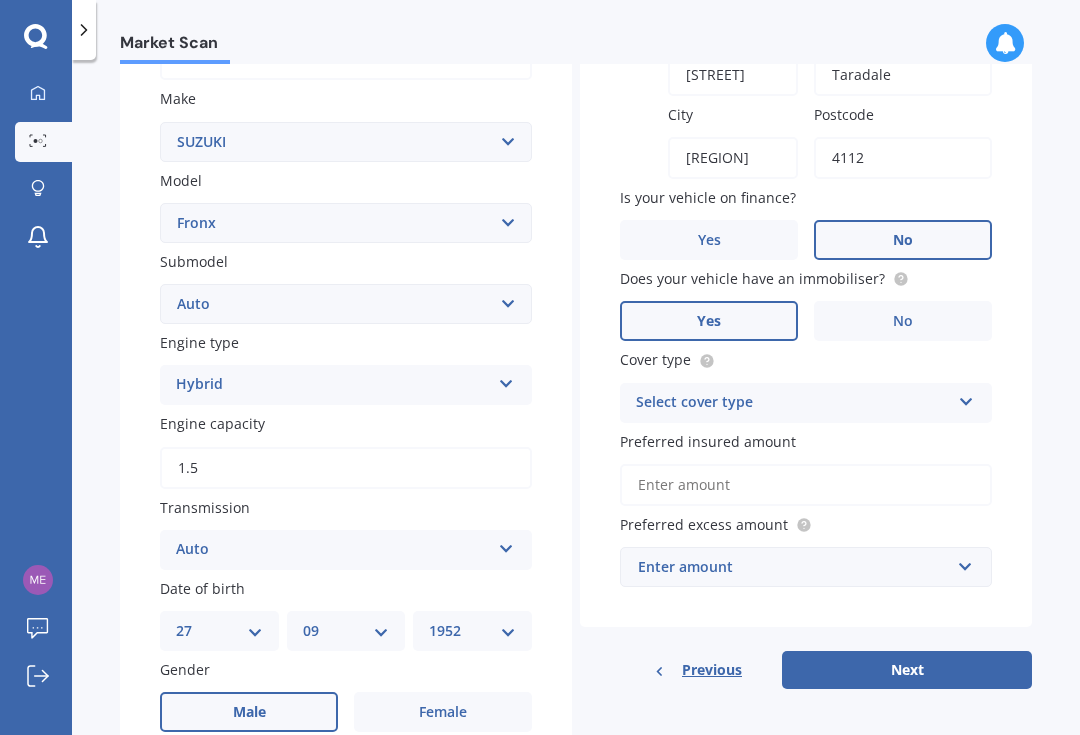 click at bounding box center [506, 380] 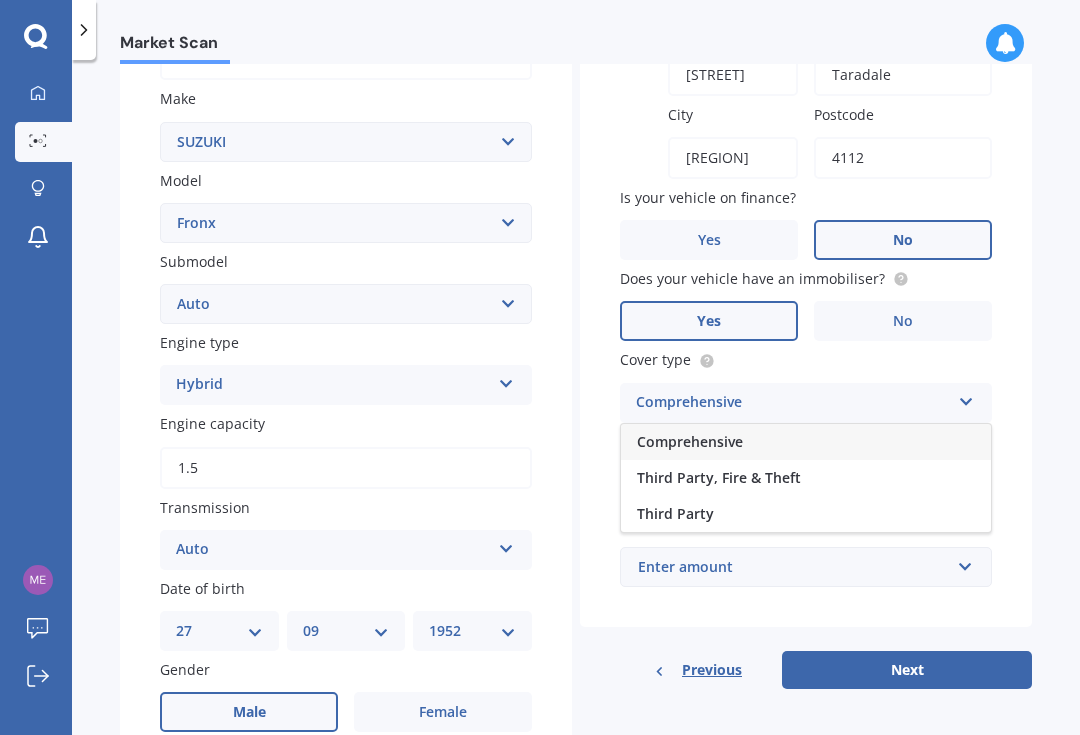 click on "Comprehensive" at bounding box center [690, 441] 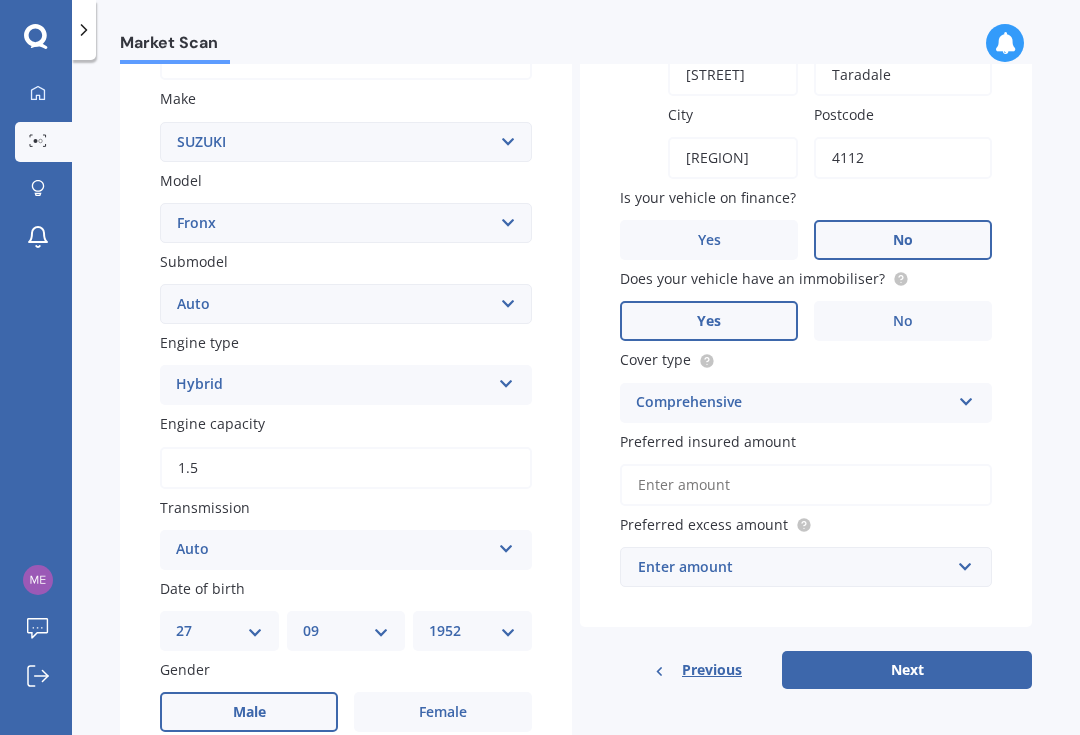 click on "Preferred insured amount" at bounding box center (802, 441) 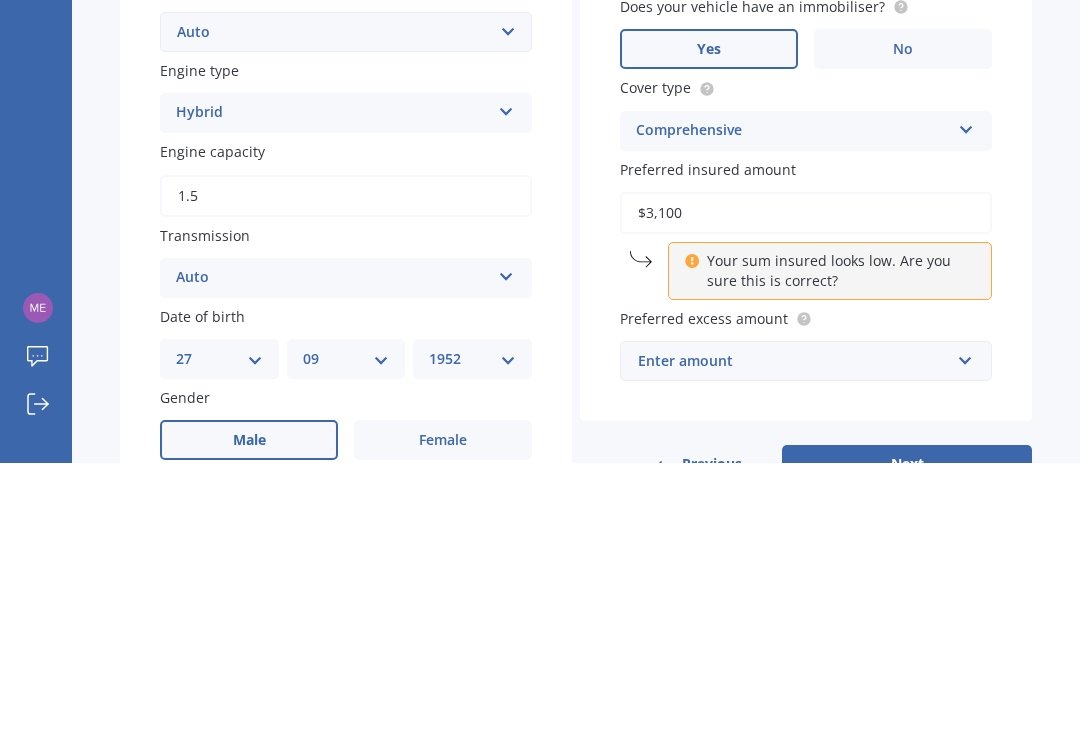 type on "$31,000" 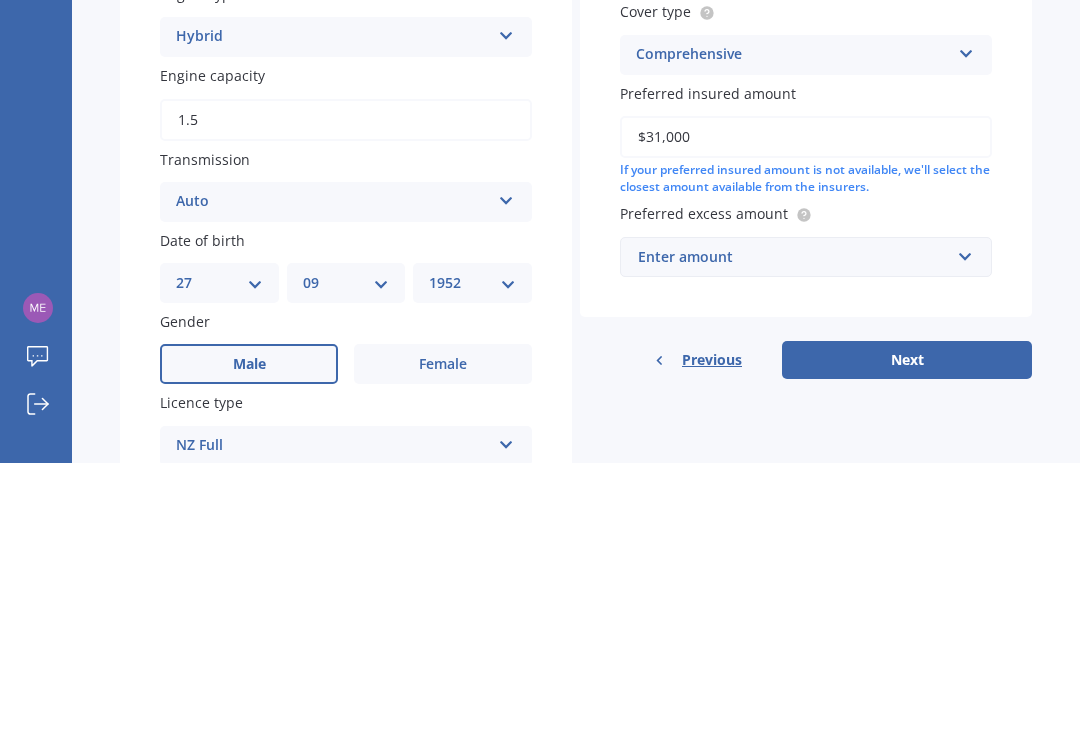 scroll, scrollTop: 437, scrollLeft: 0, axis: vertical 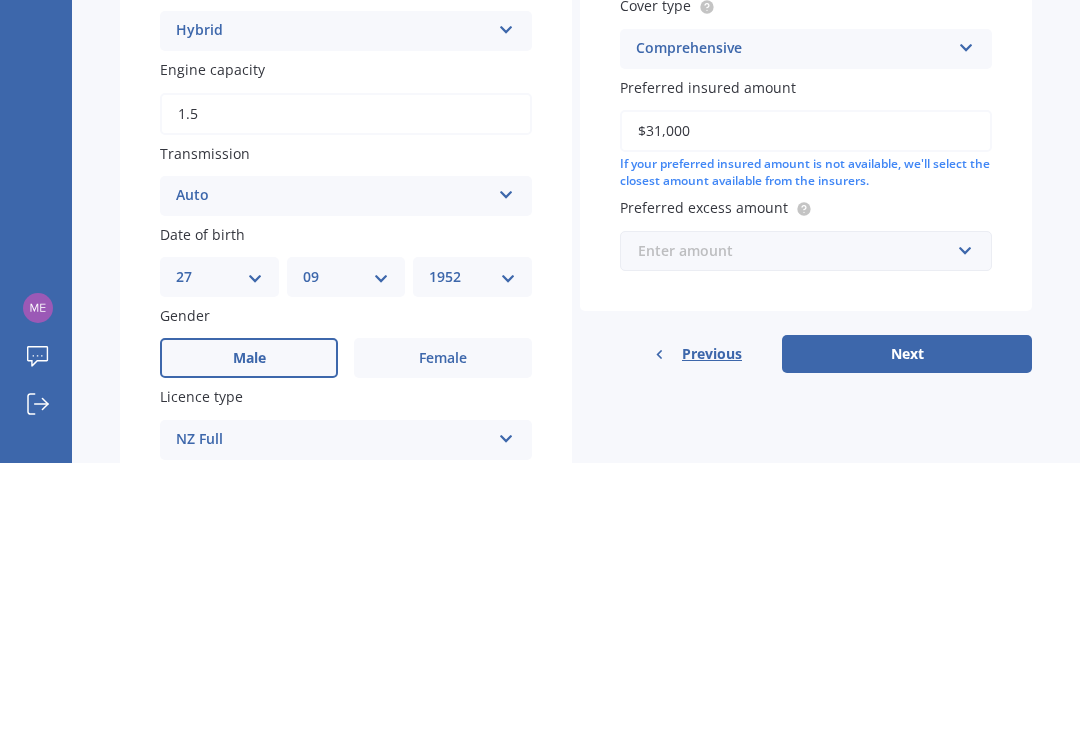 click at bounding box center (799, 523) 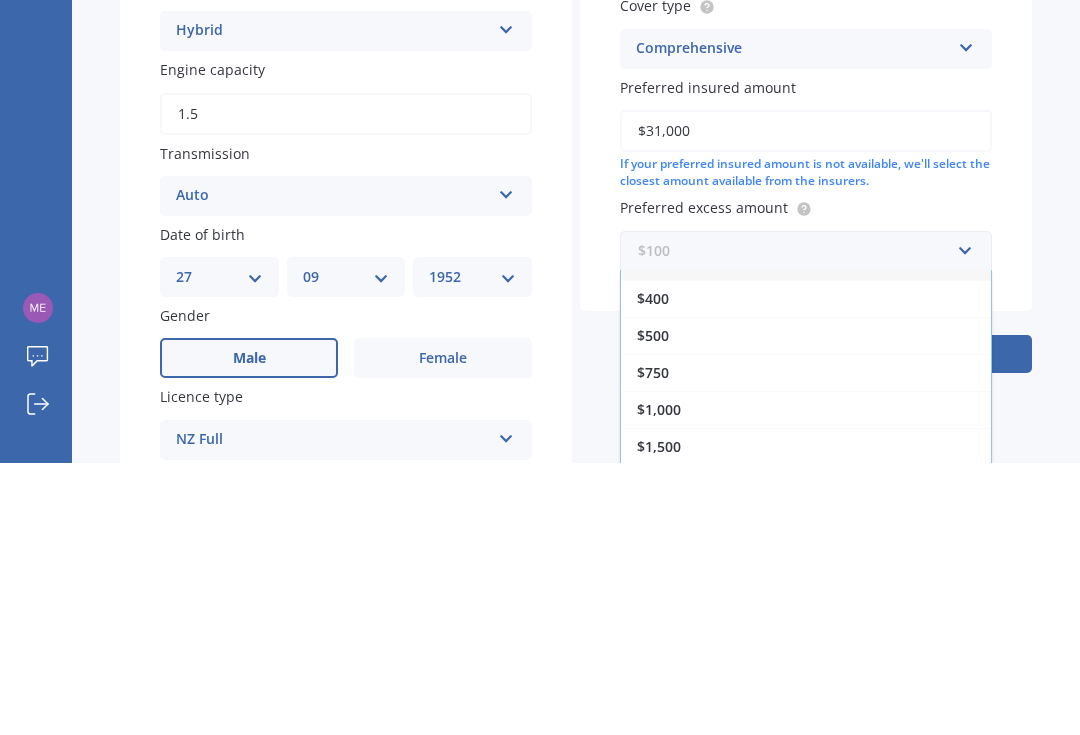 scroll, scrollTop: 30, scrollLeft: 0, axis: vertical 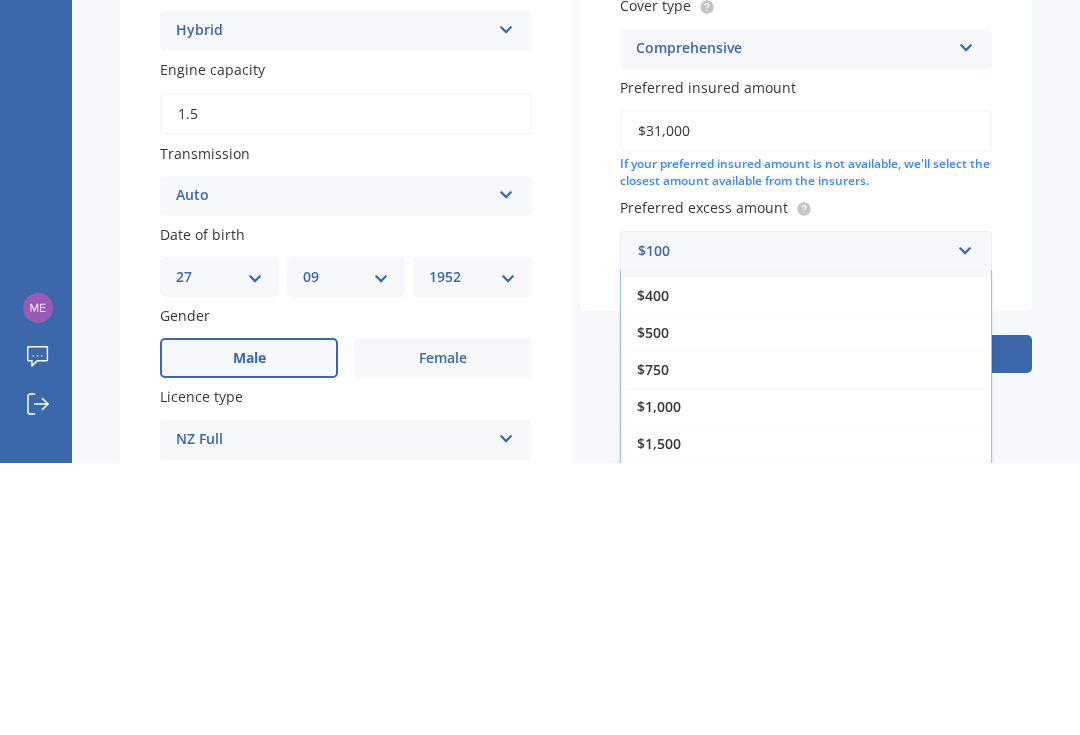 click on "$400" at bounding box center (806, 567) 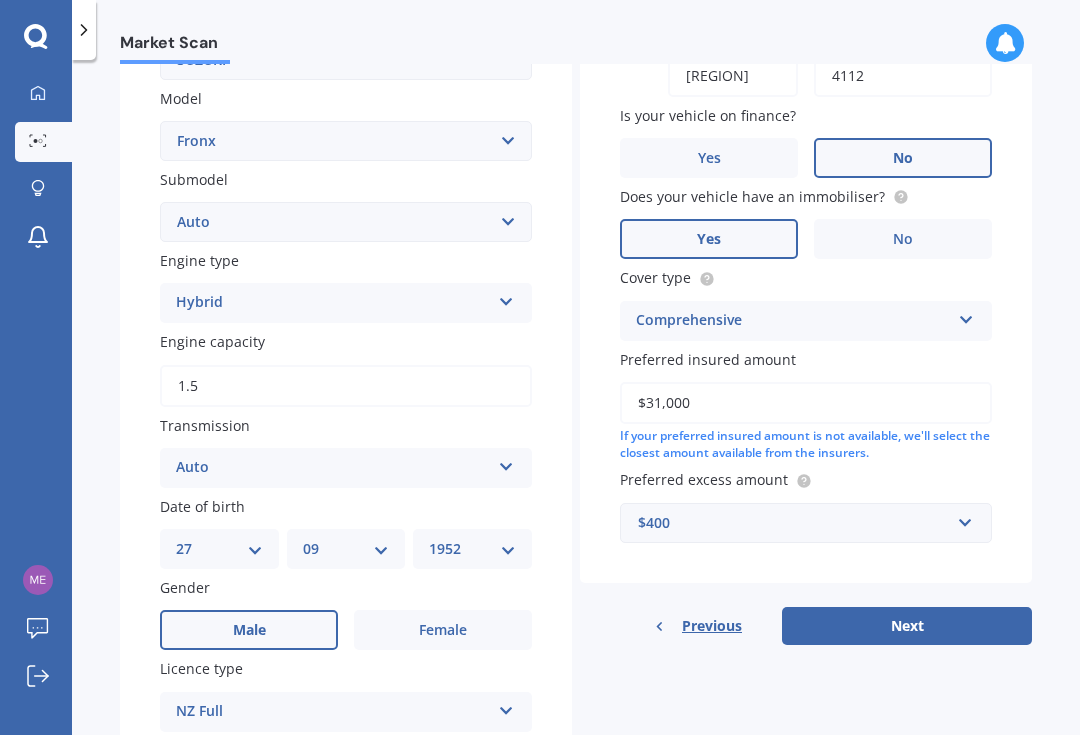 click on "Next" at bounding box center [907, 626] 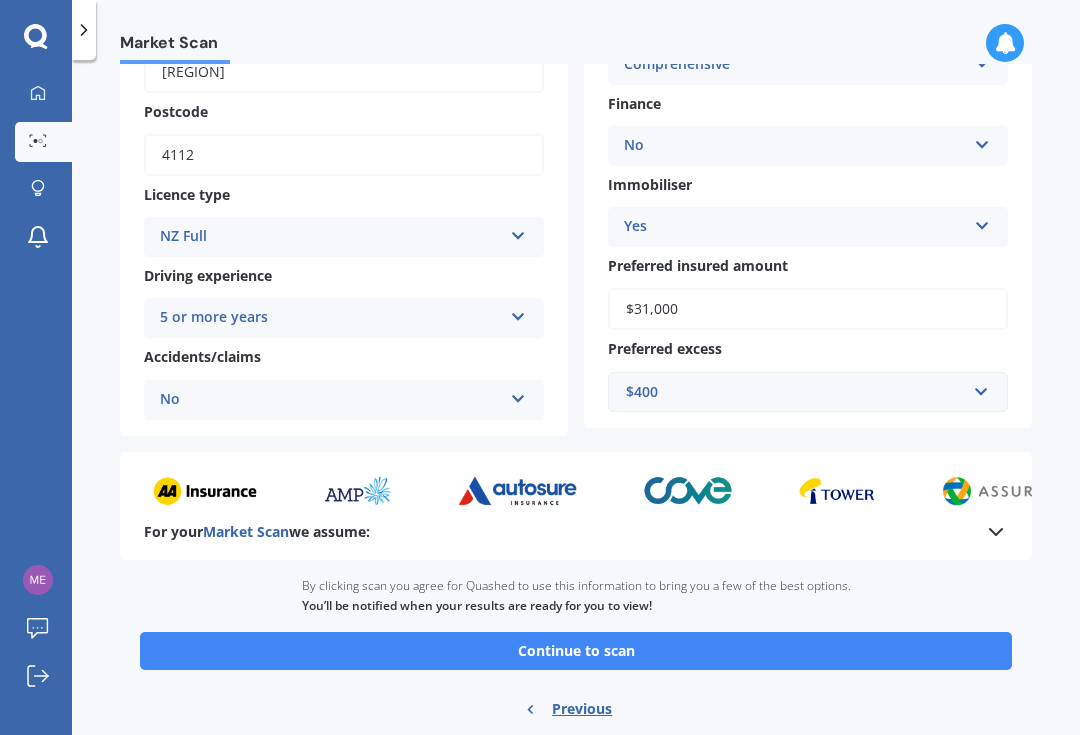 scroll, scrollTop: 654, scrollLeft: 0, axis: vertical 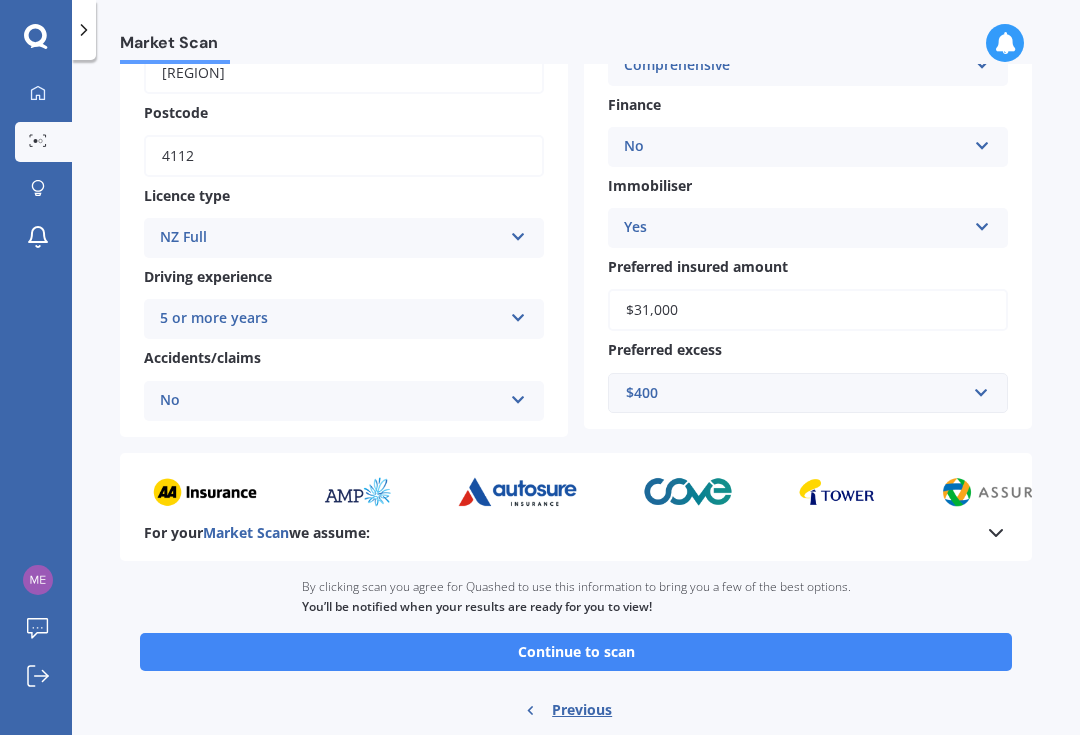 click on "Continue to scan" at bounding box center (576, 652) 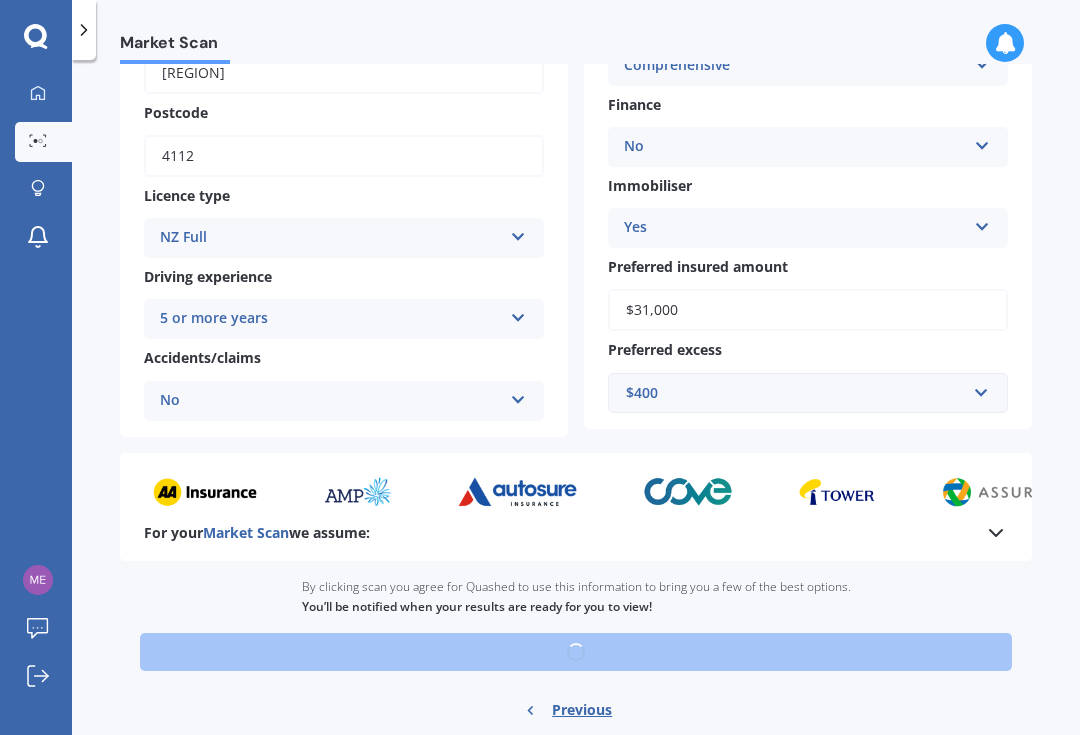 scroll, scrollTop: 0, scrollLeft: 0, axis: both 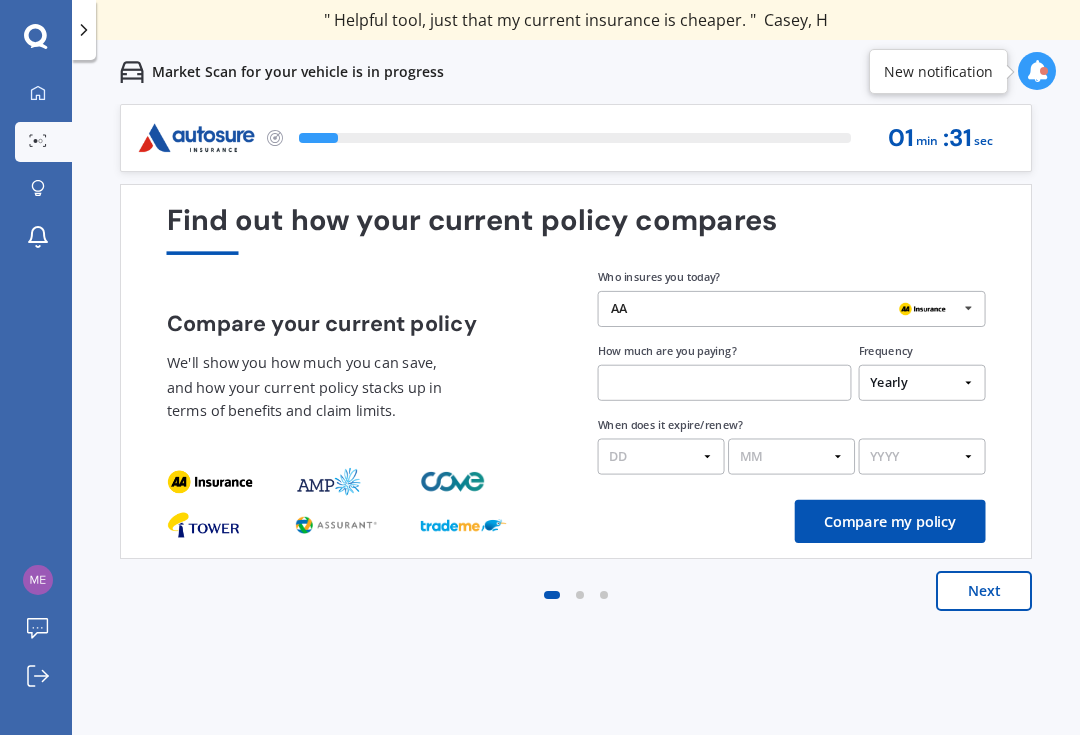 click on "Next" at bounding box center [984, 591] 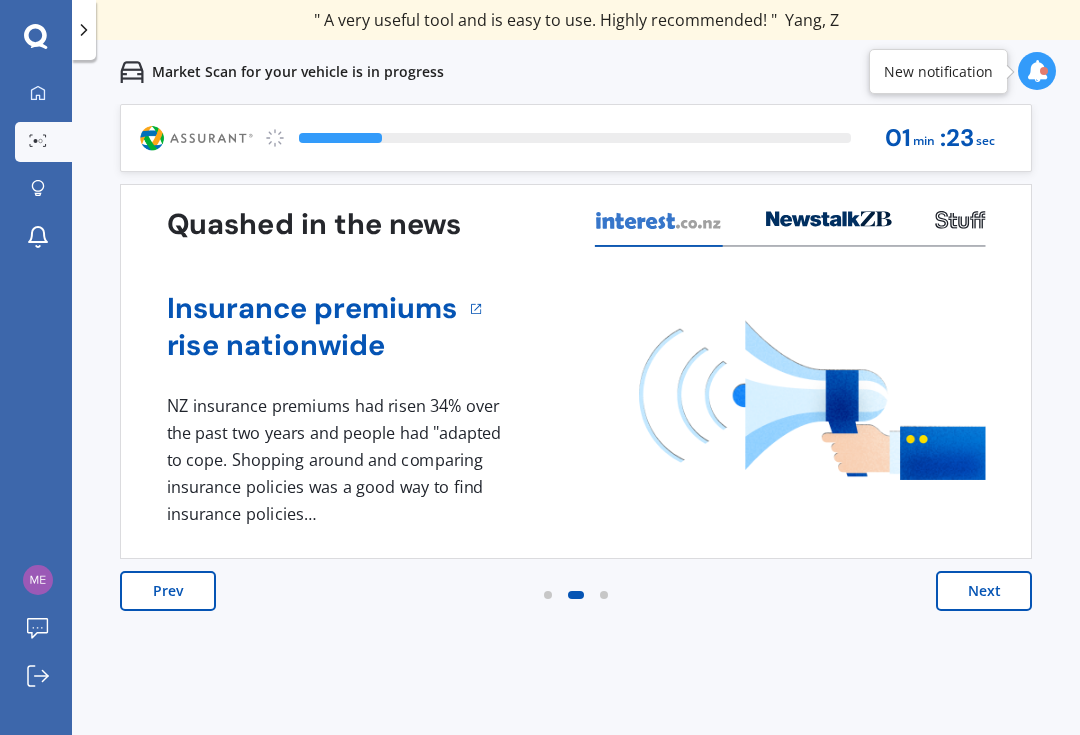 click on "Next" at bounding box center [984, 591] 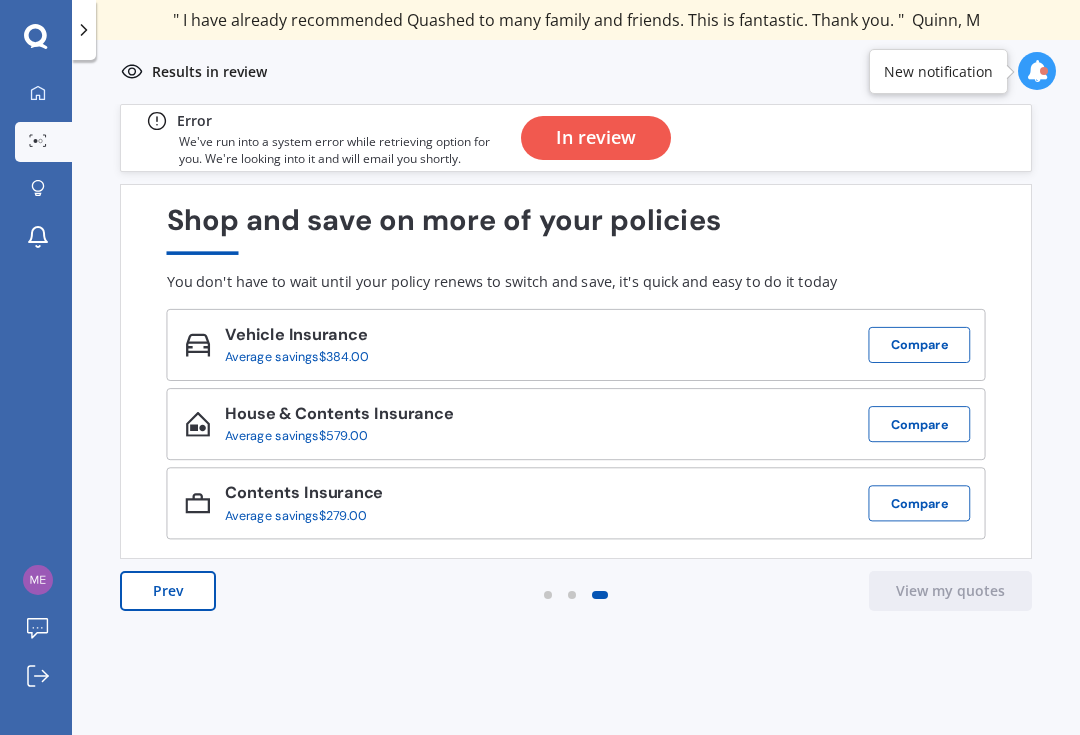 click at bounding box center [1037, 71] 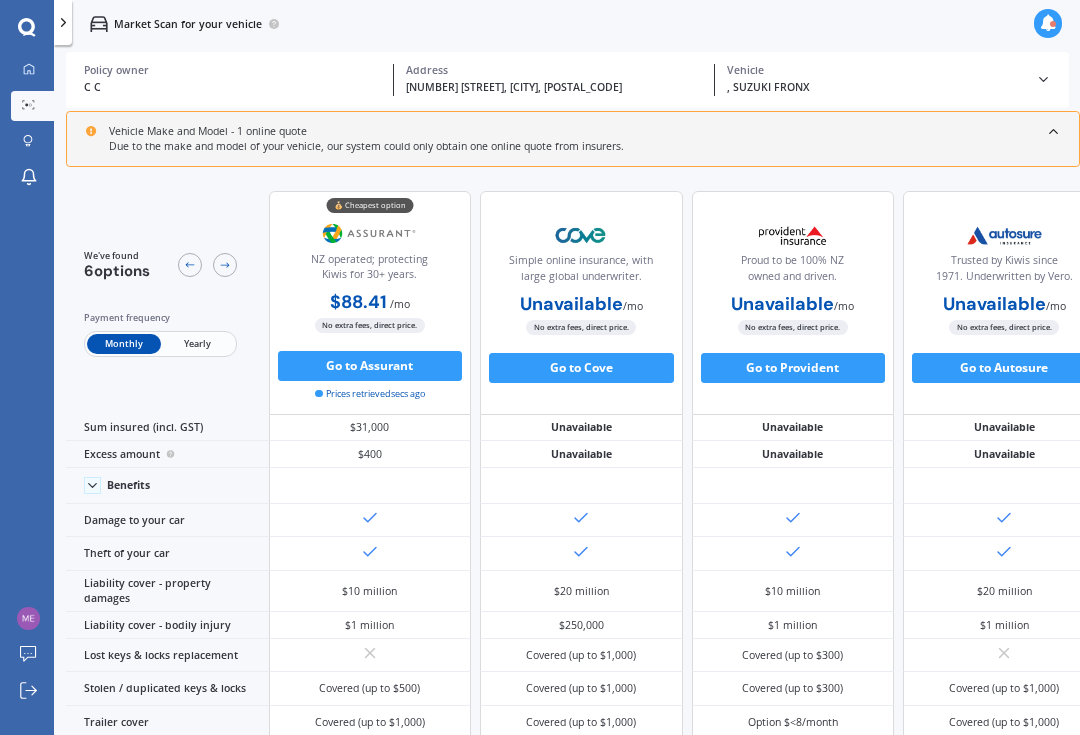 scroll, scrollTop: 0, scrollLeft: 0, axis: both 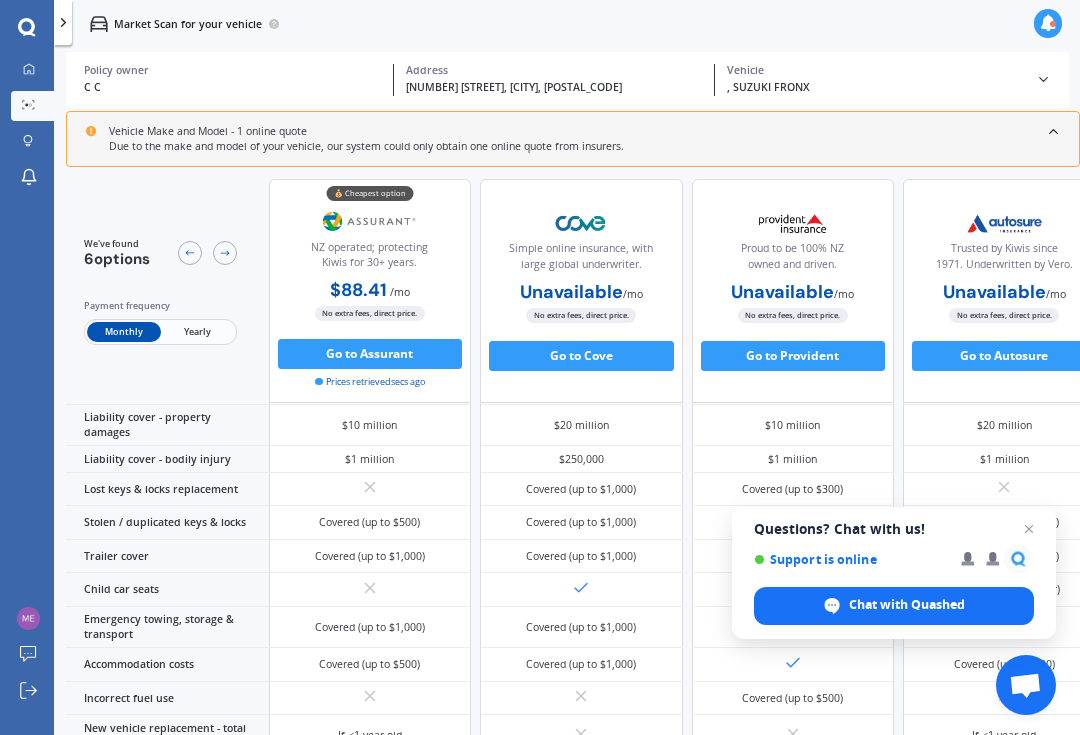 click on "Go to Cove" at bounding box center [581, 356] 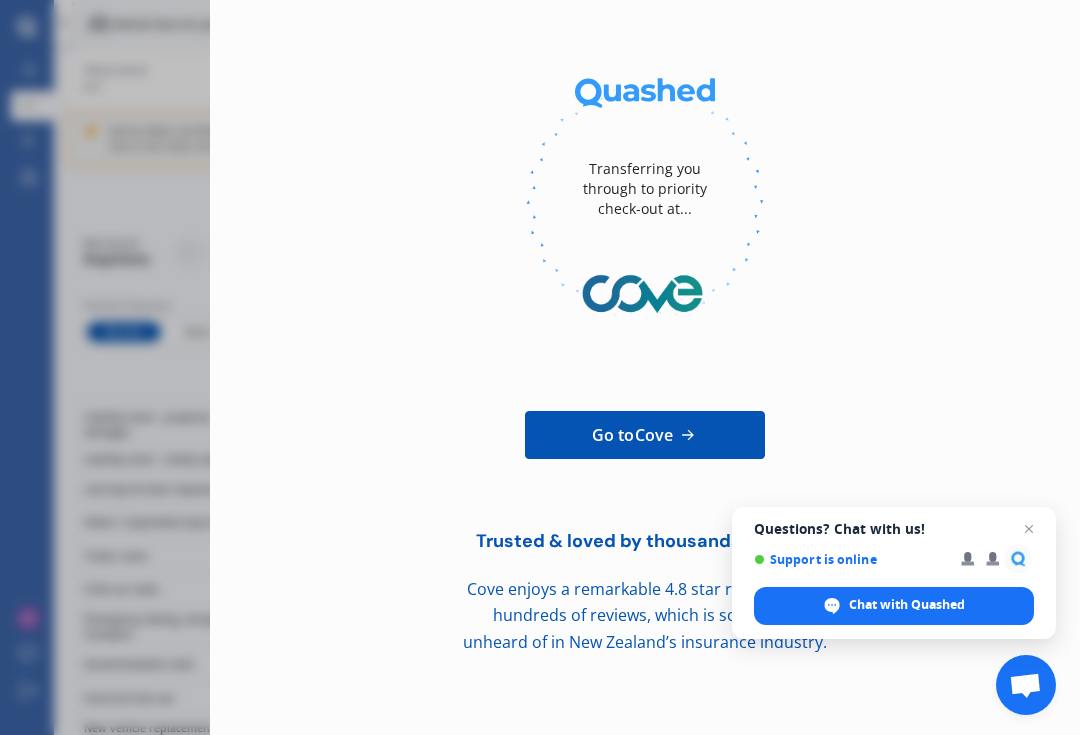 scroll, scrollTop: 109, scrollLeft: 0, axis: vertical 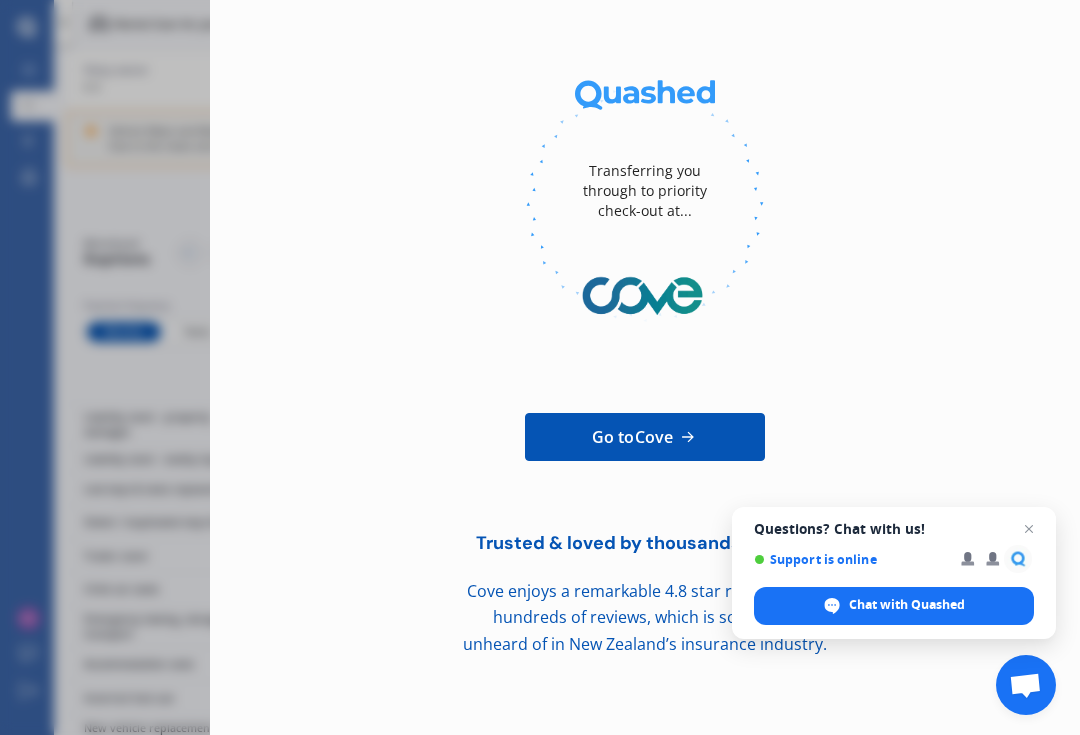 click on "Go to  Cove" at bounding box center [645, 437] 